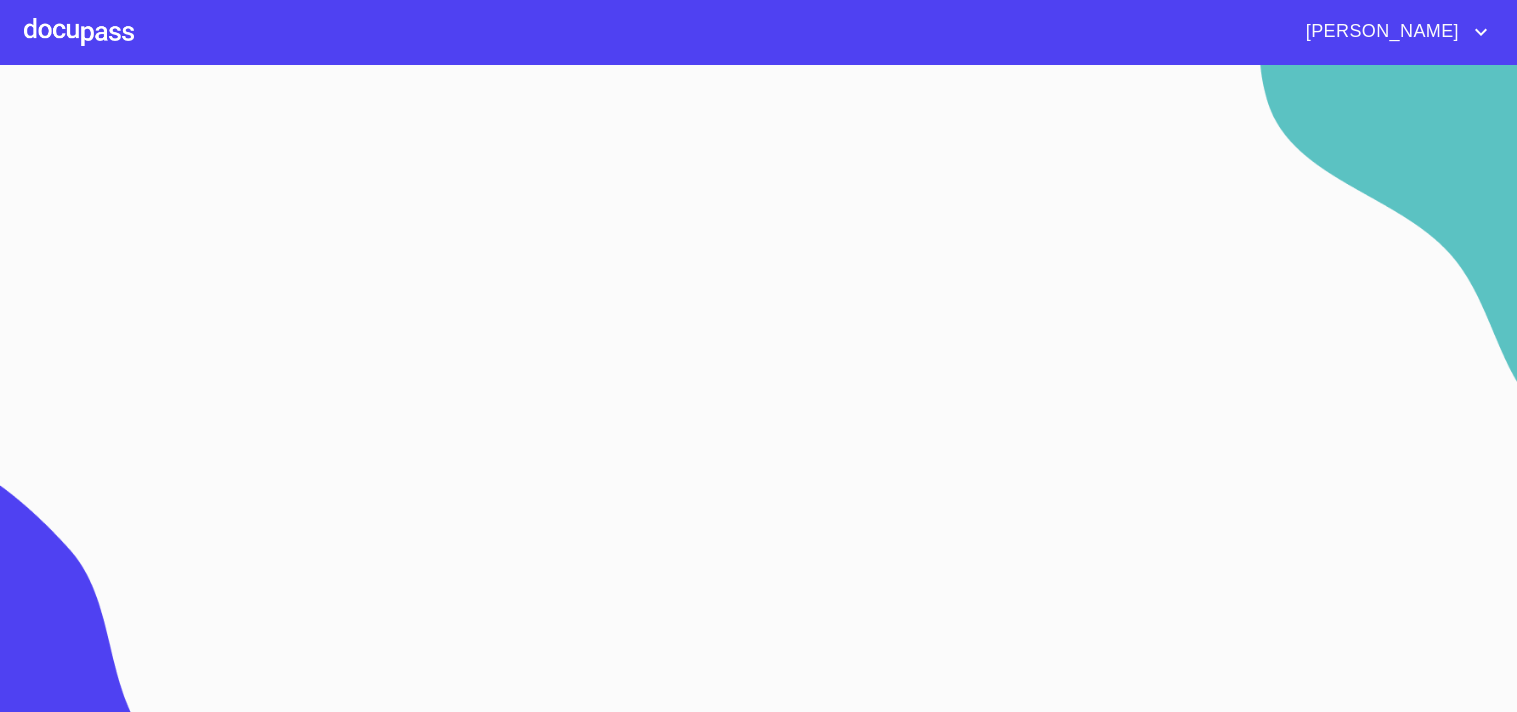 scroll, scrollTop: 0, scrollLeft: 0, axis: both 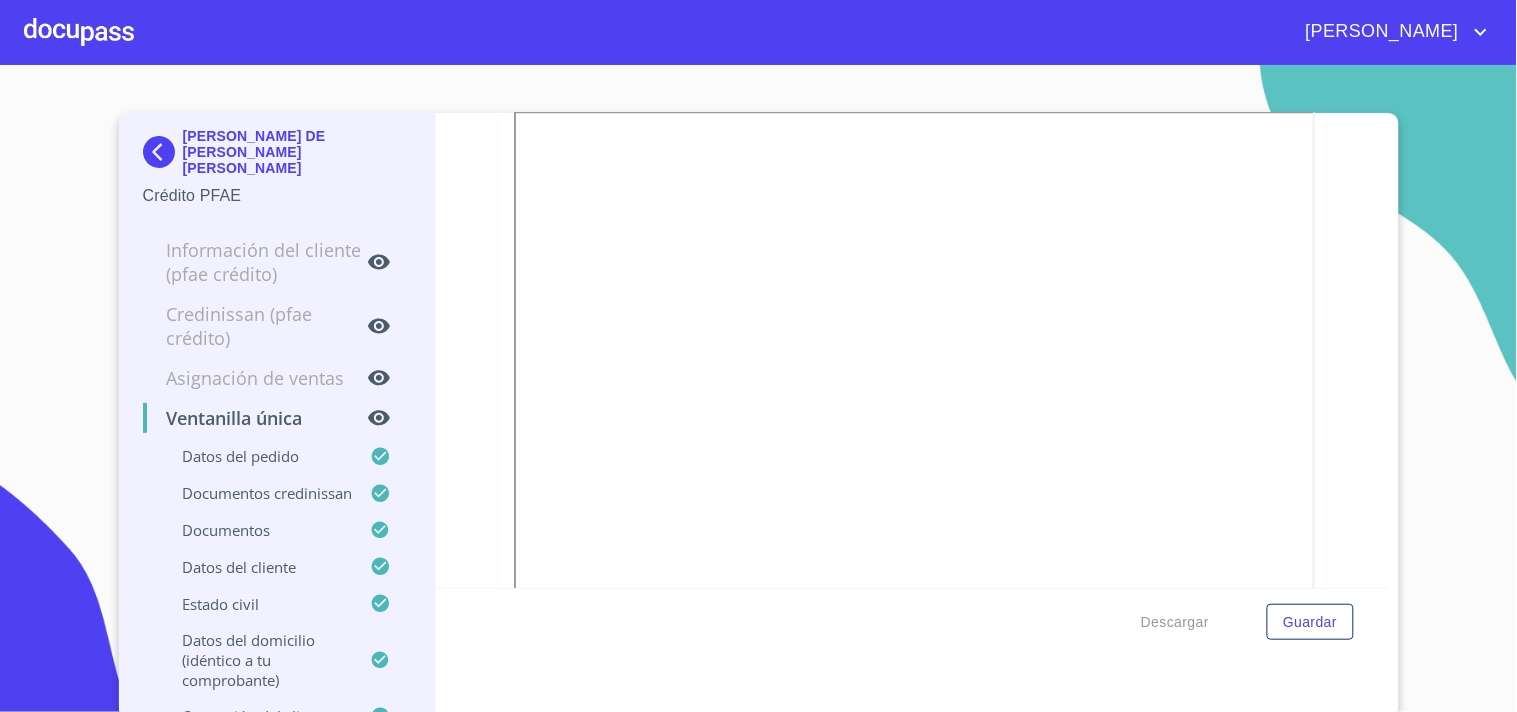 click at bounding box center [79, 32] 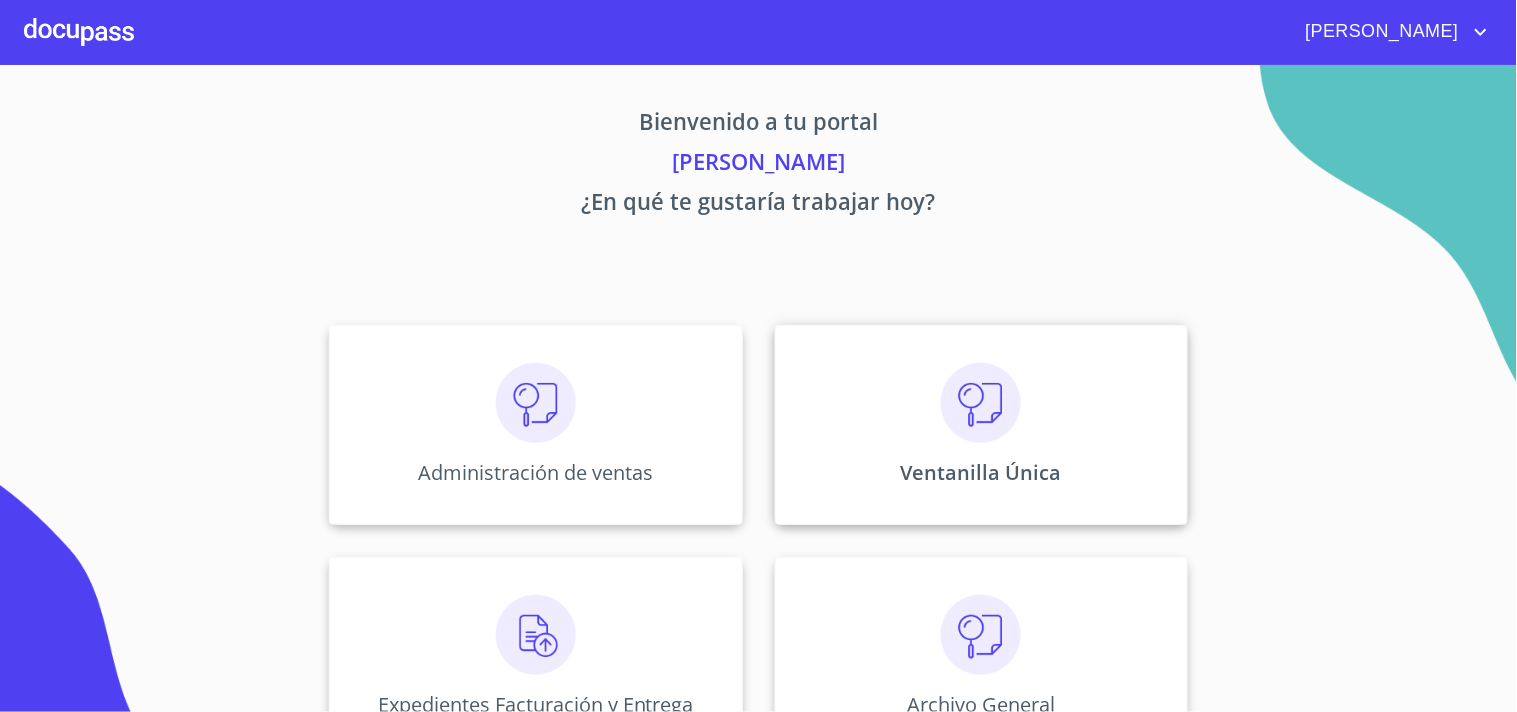 click at bounding box center (981, 403) 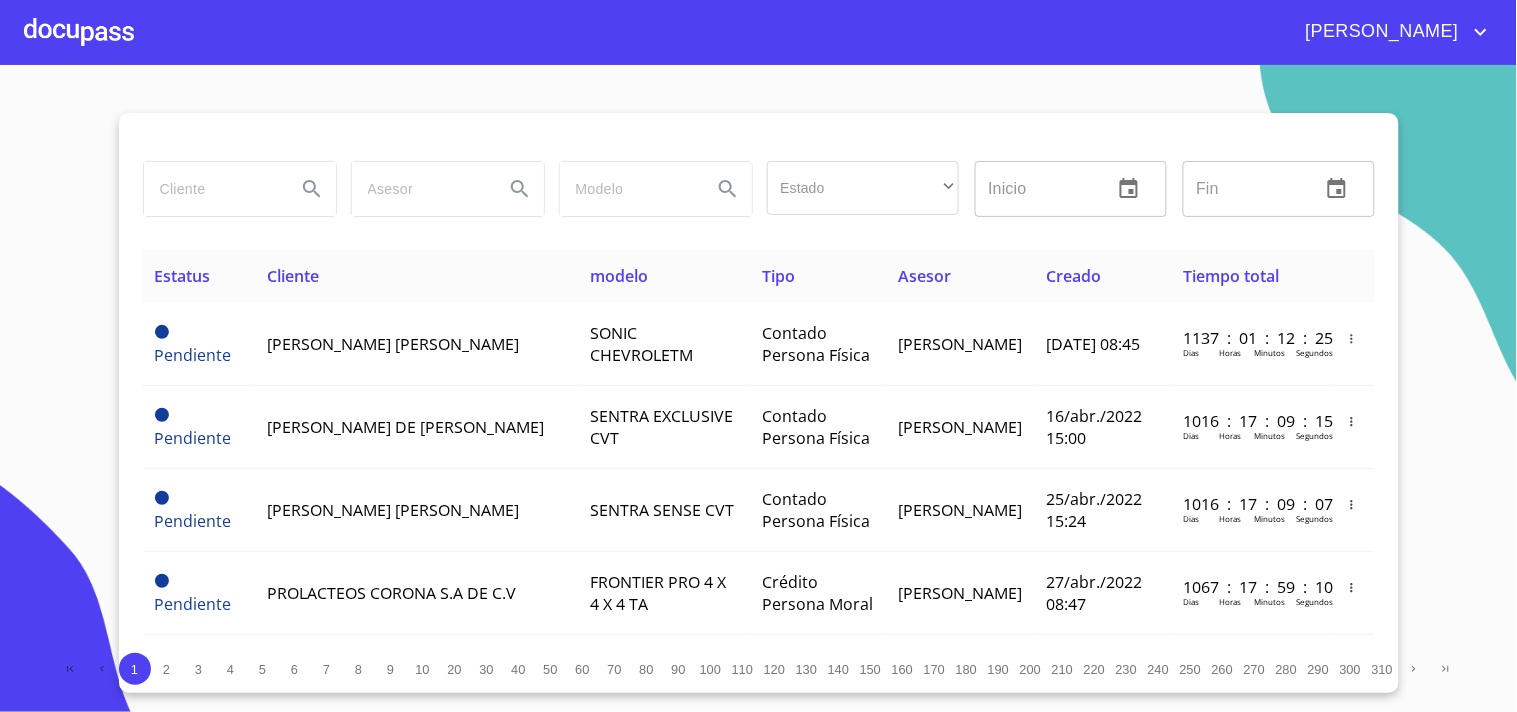 click at bounding box center (240, 189) 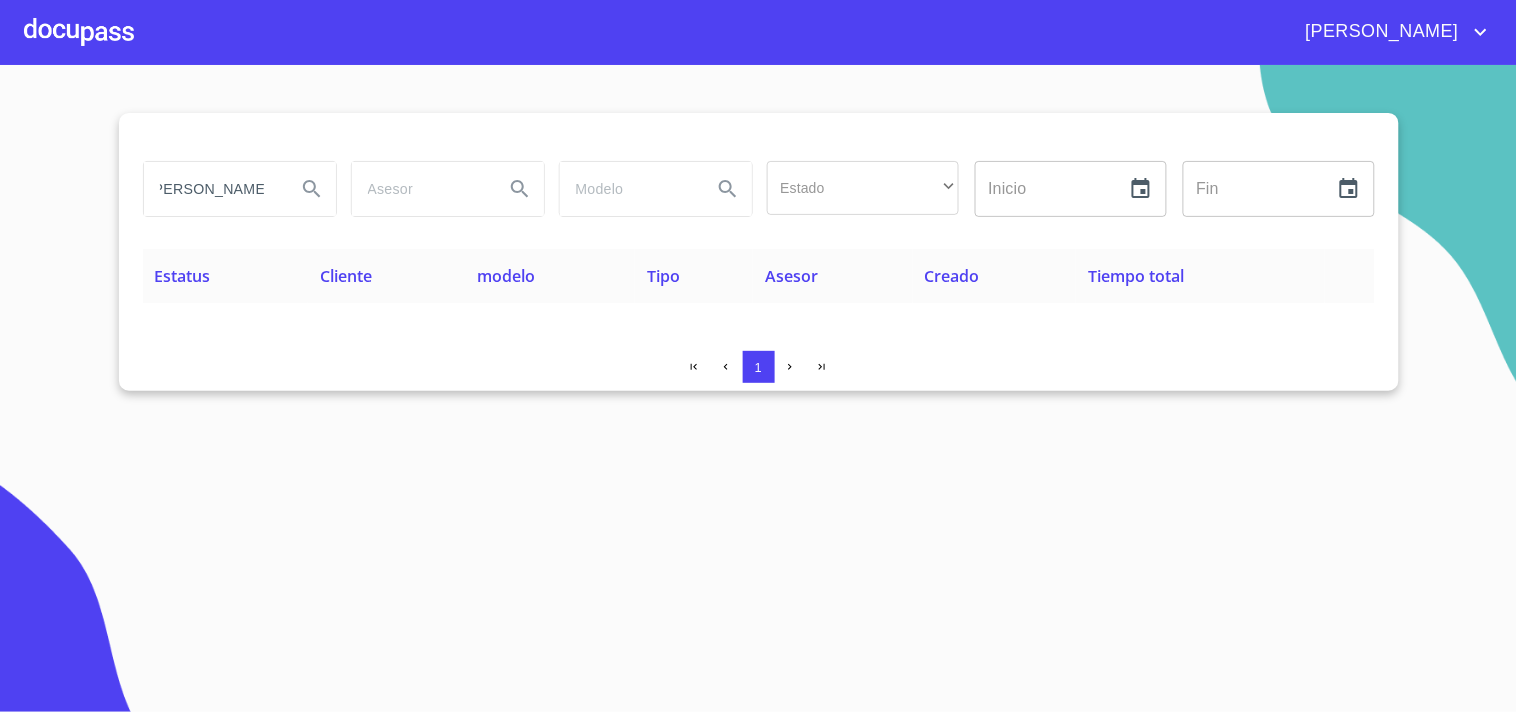 scroll, scrollTop: 0, scrollLeft: 0, axis: both 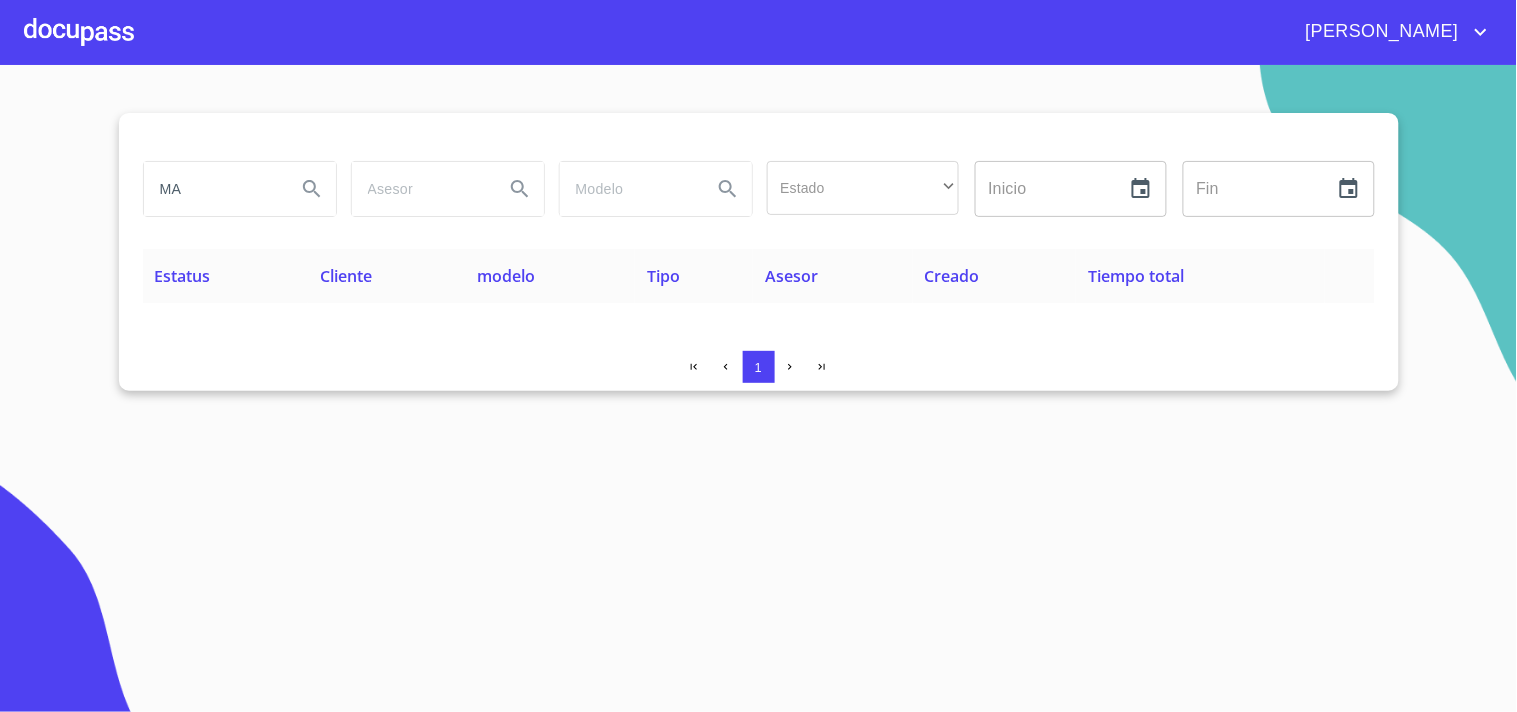 type on "M" 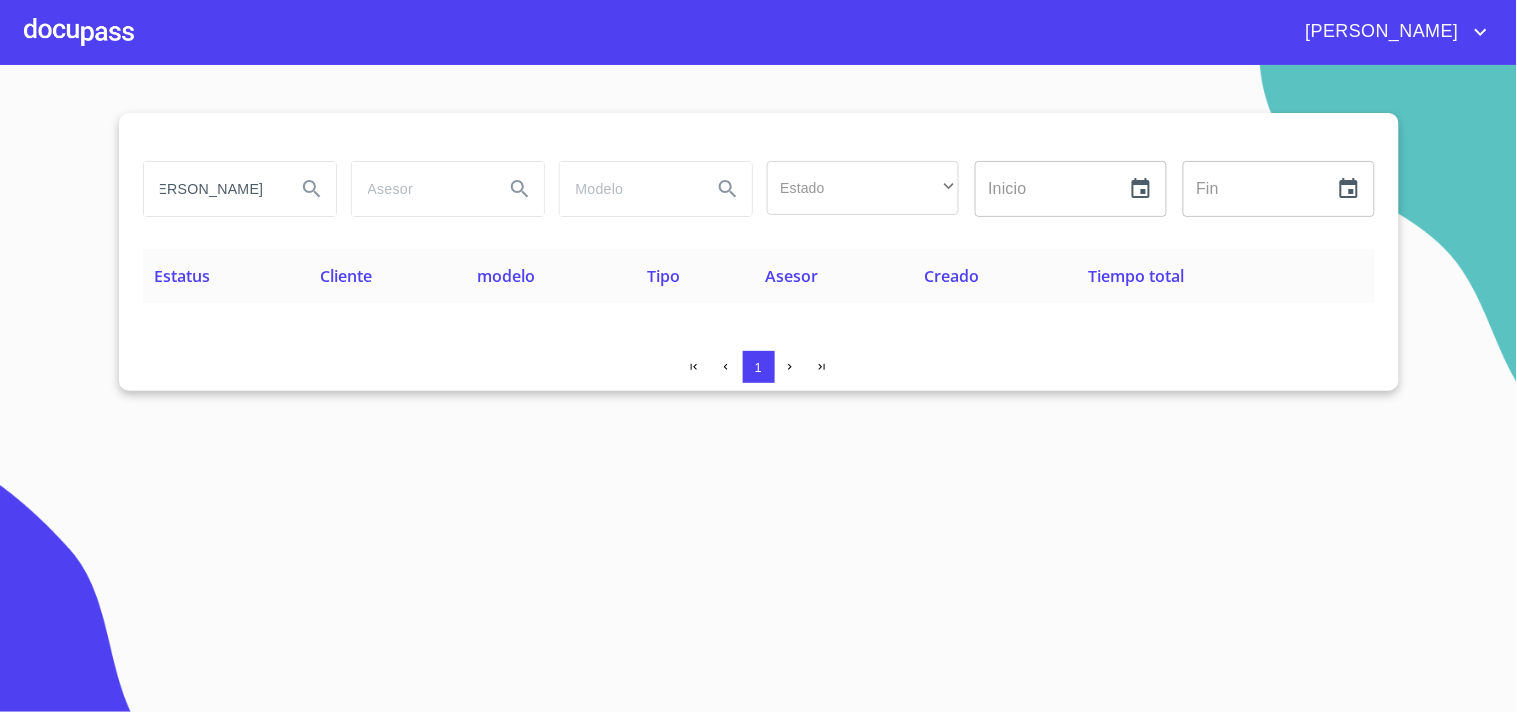 scroll, scrollTop: 0, scrollLeft: 56, axis: horizontal 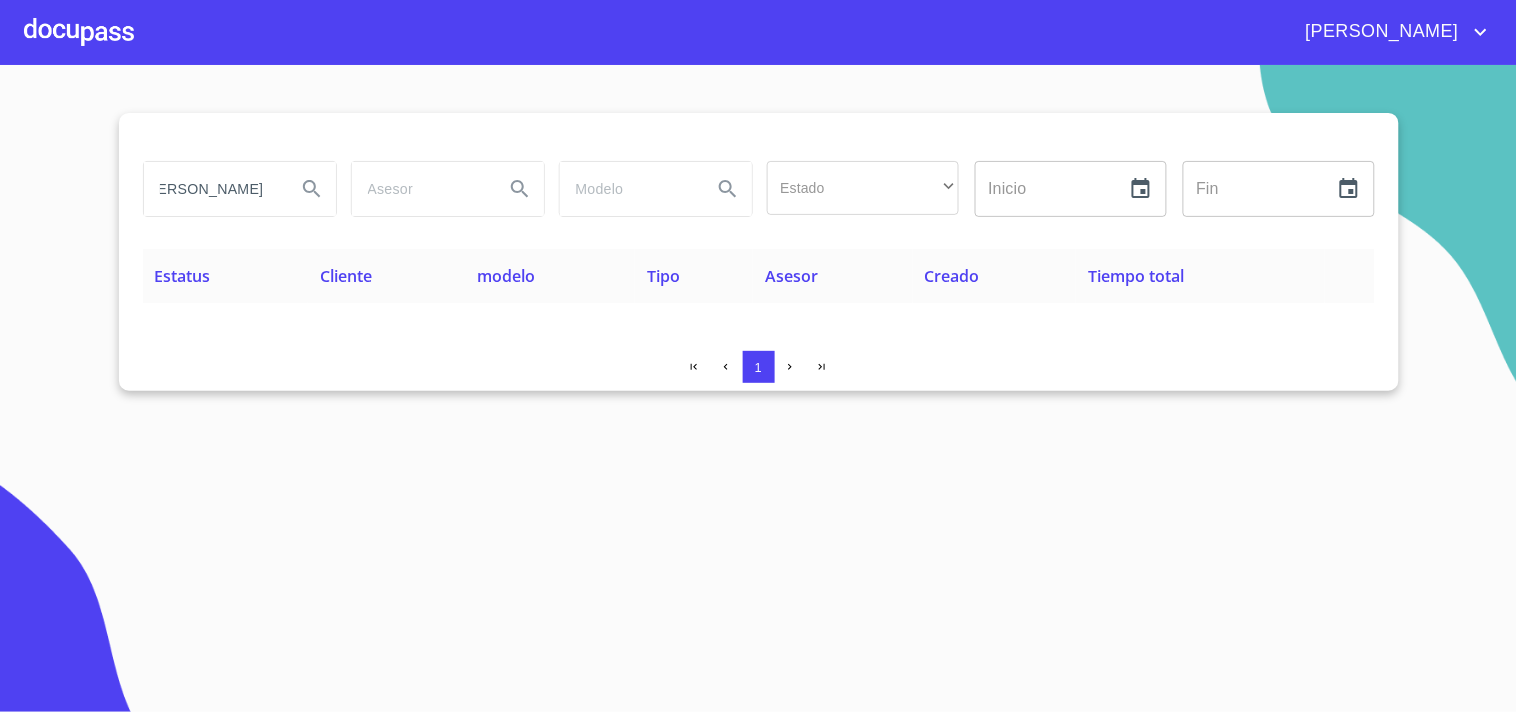 type on "[PERSON_NAME]" 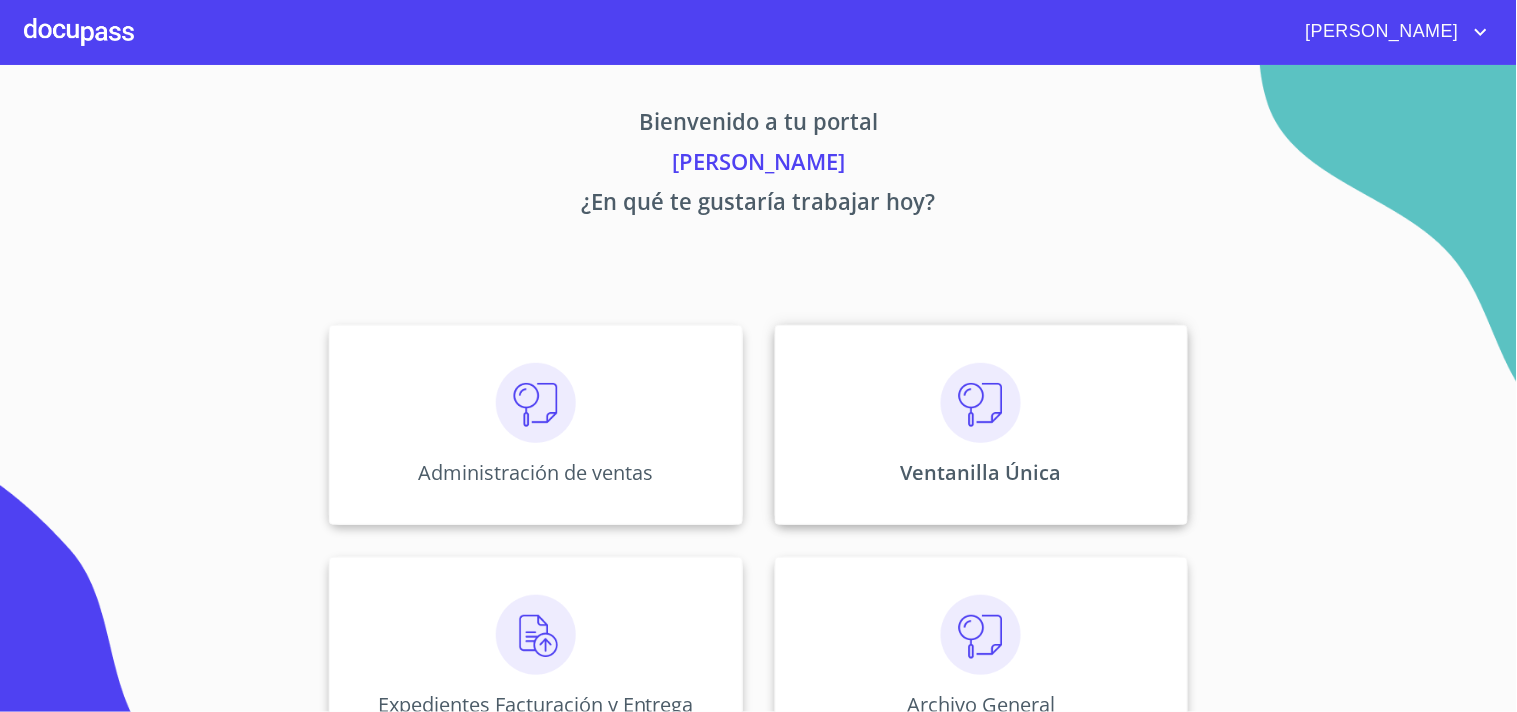 click on "Ventanilla Única" at bounding box center (981, 425) 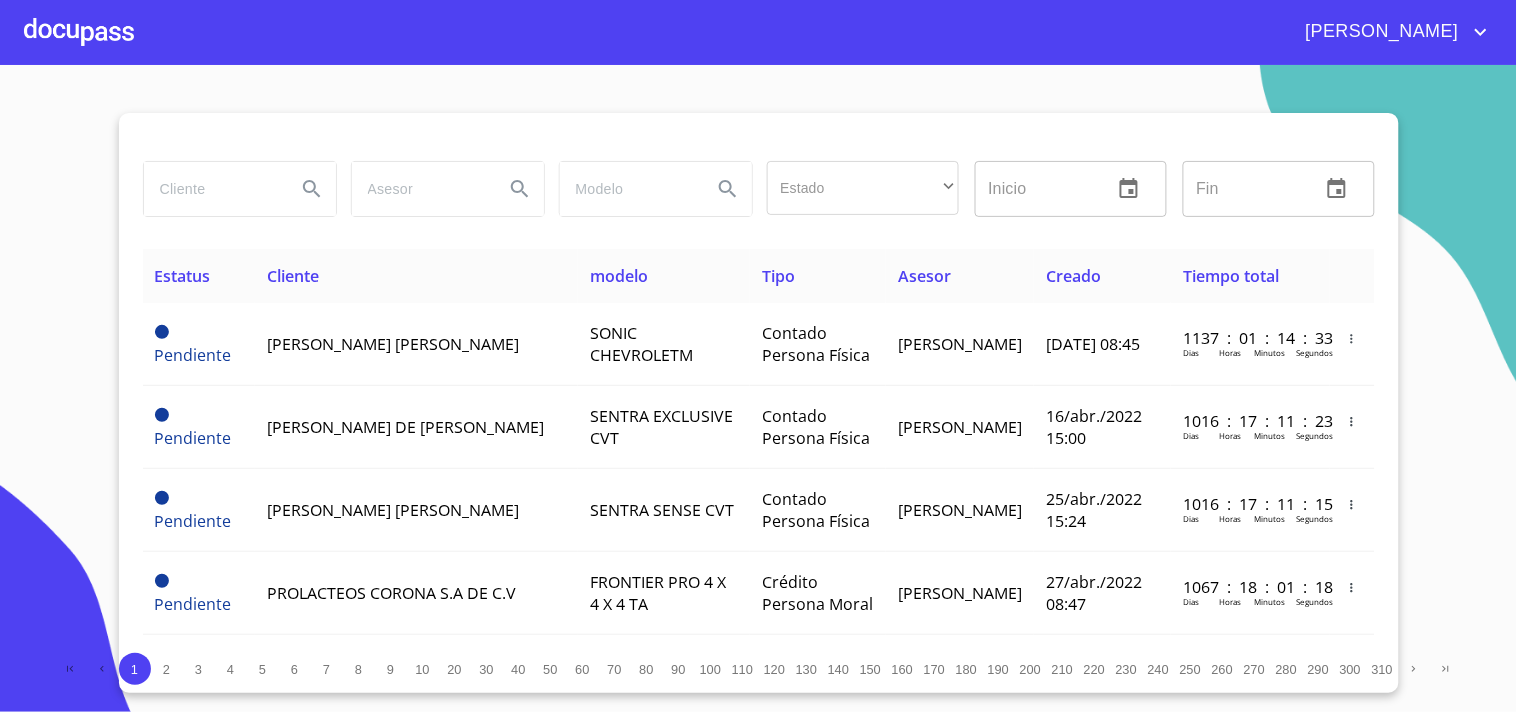 click at bounding box center (212, 189) 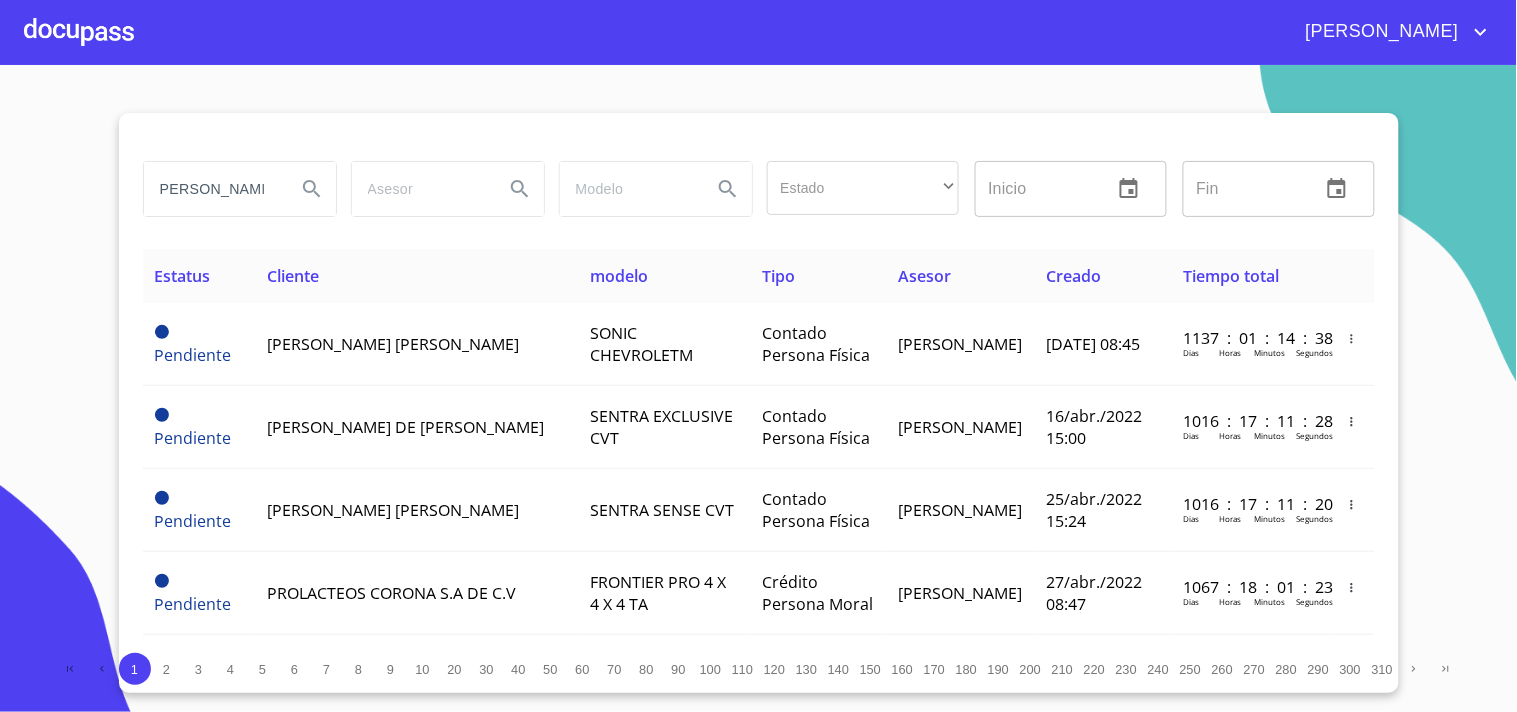 scroll, scrollTop: 0, scrollLeft: 8, axis: horizontal 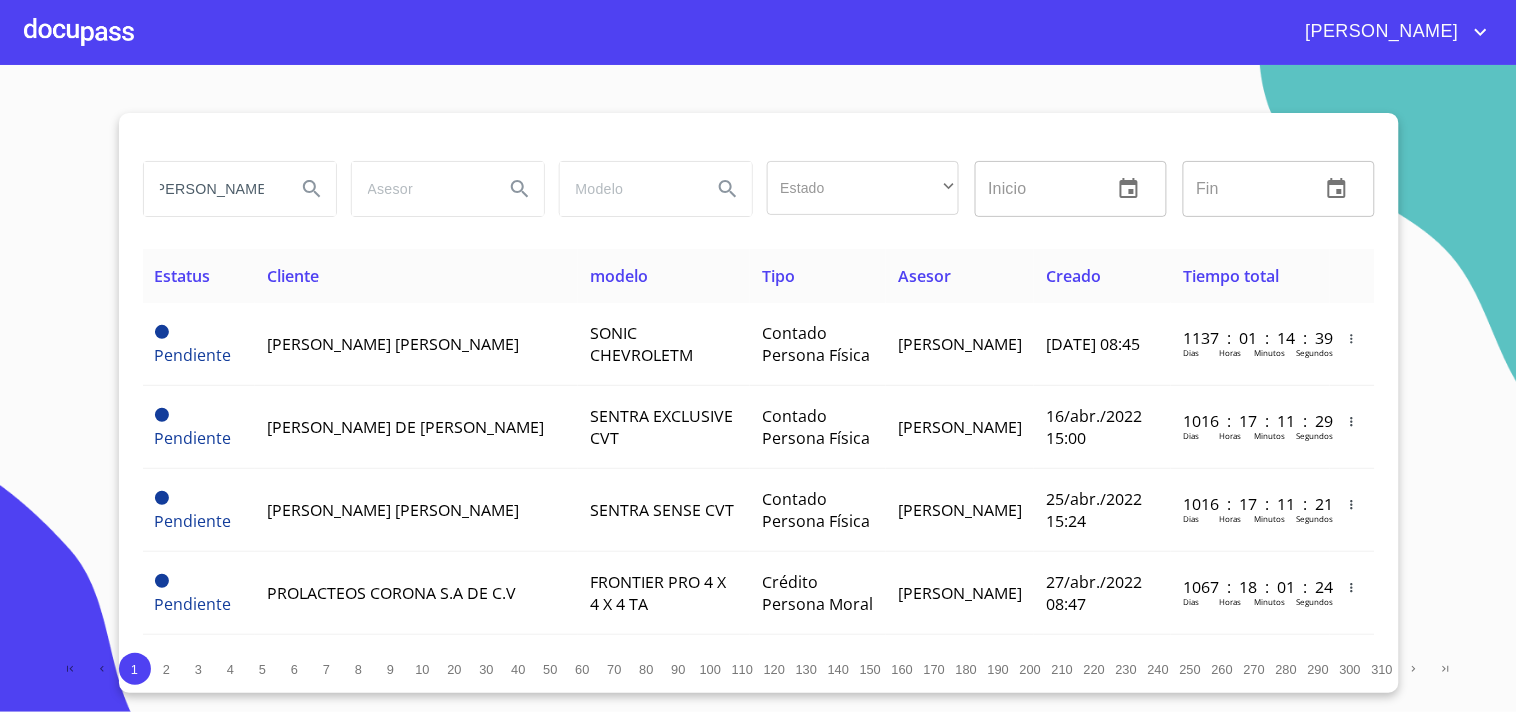 type on "[PERSON_NAME]" 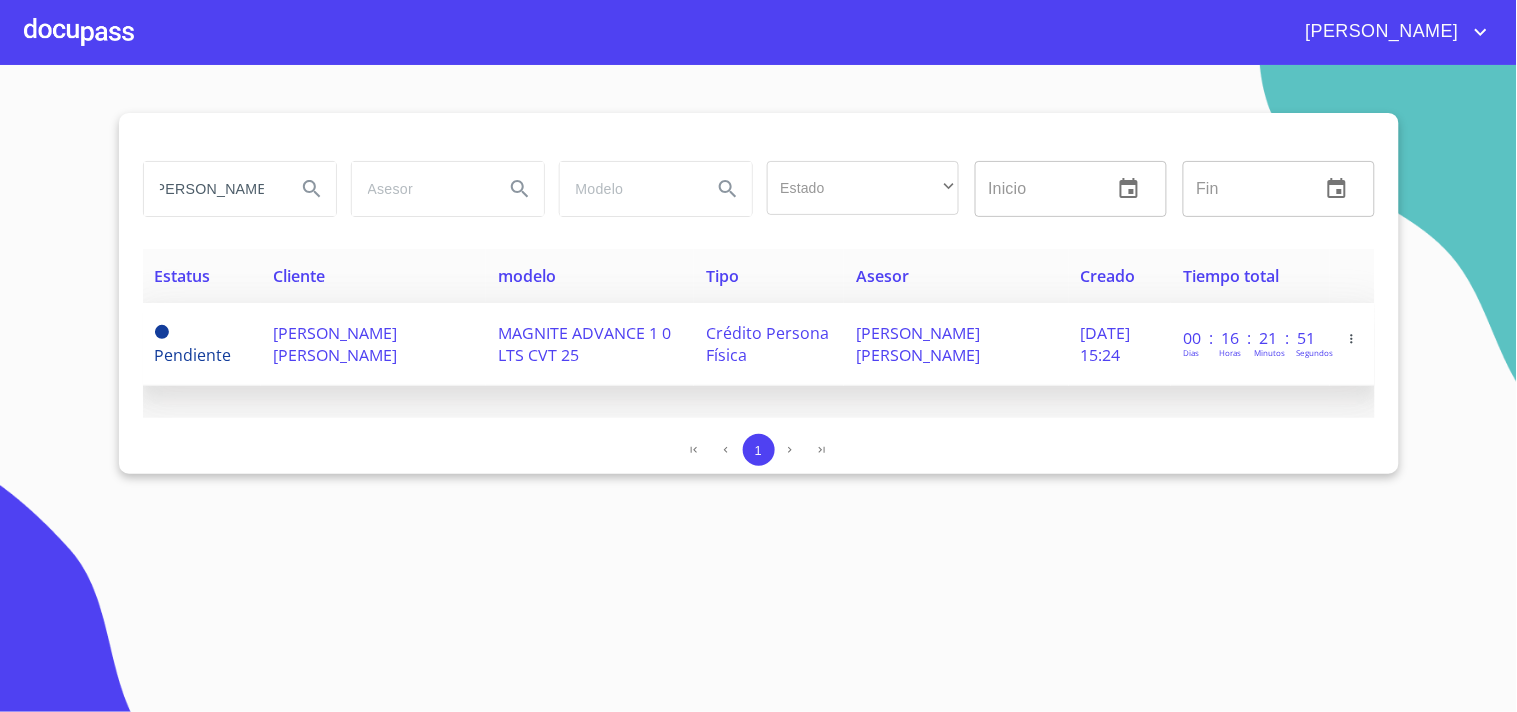 click on "[PERSON_NAME] [PERSON_NAME]" at bounding box center (373, 344) 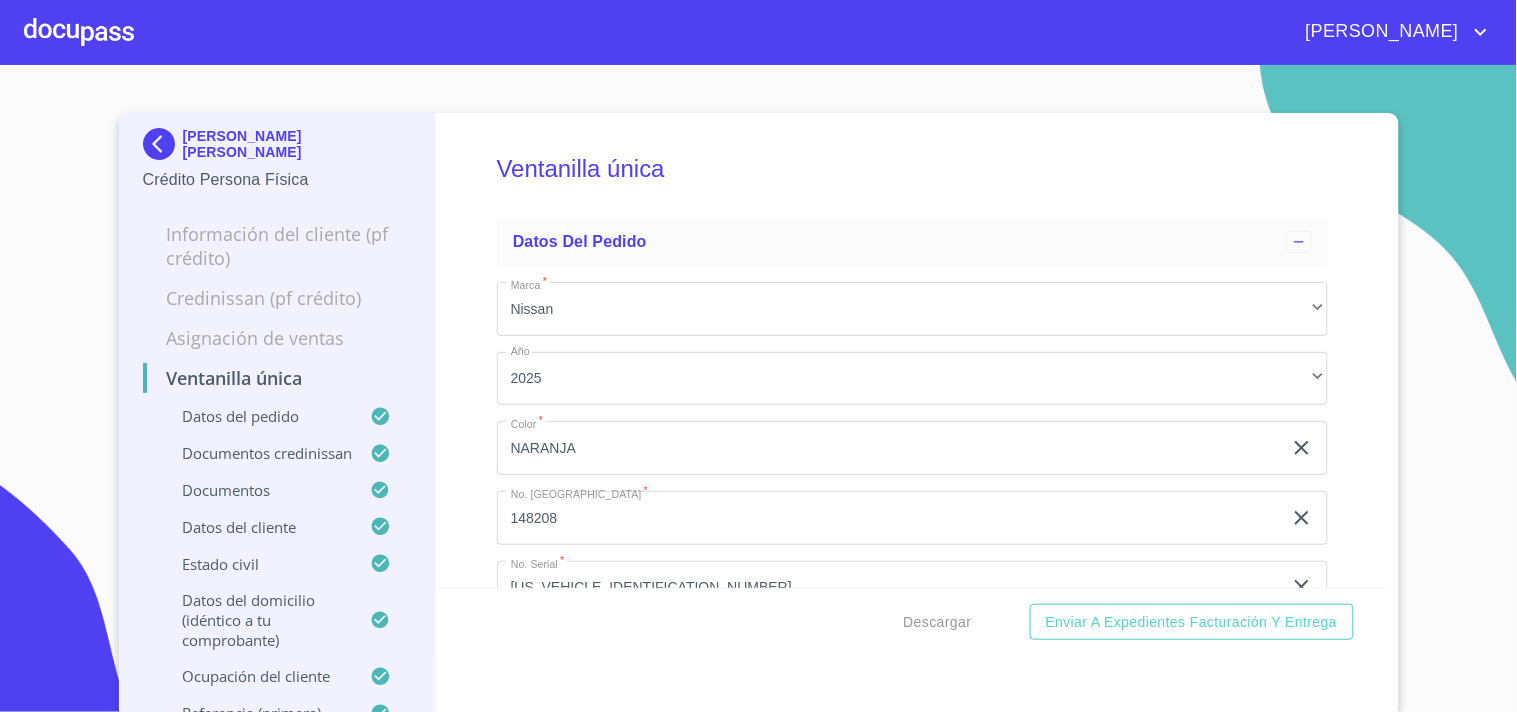 scroll, scrollTop: 4642, scrollLeft: 0, axis: vertical 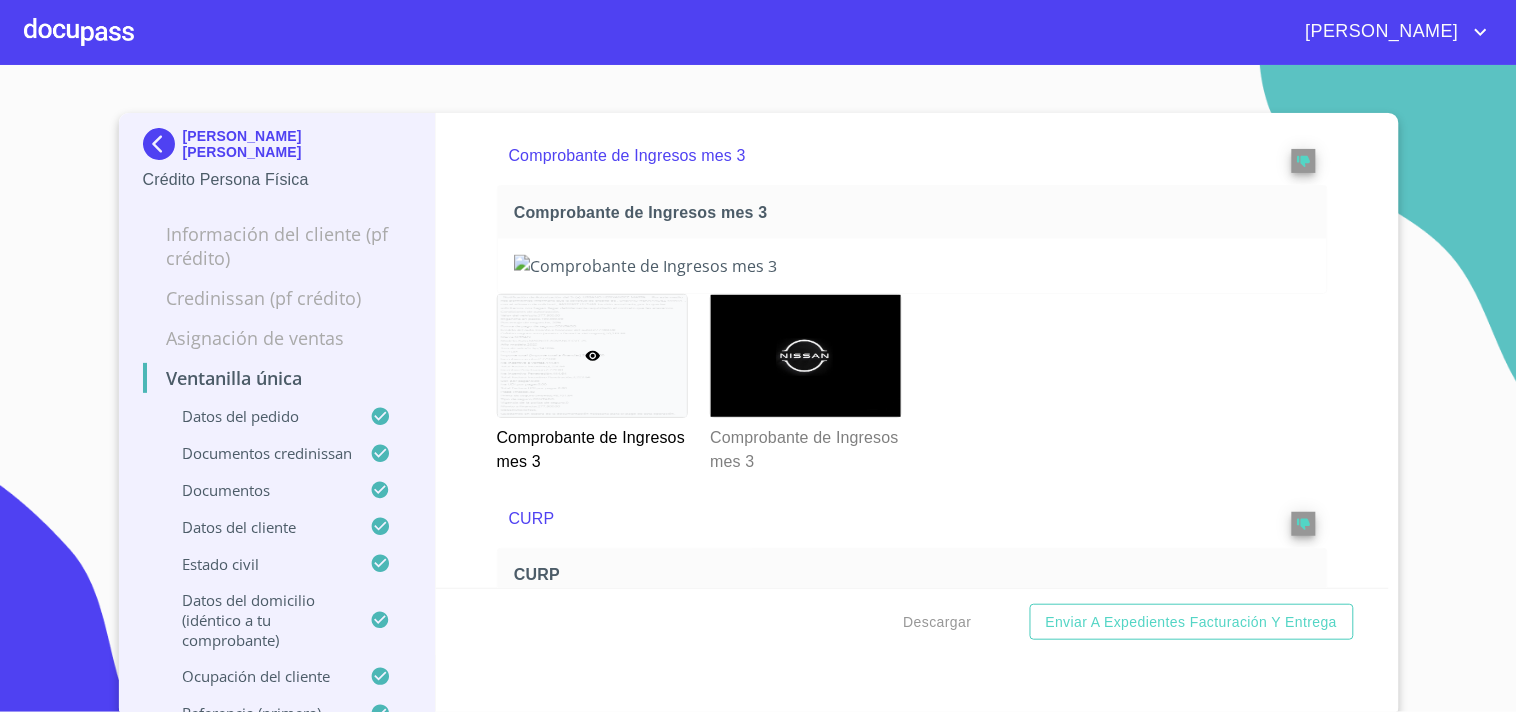 click on "Descargar Enviar a Expedientes Facturación y Entrega" at bounding box center [912, 622] 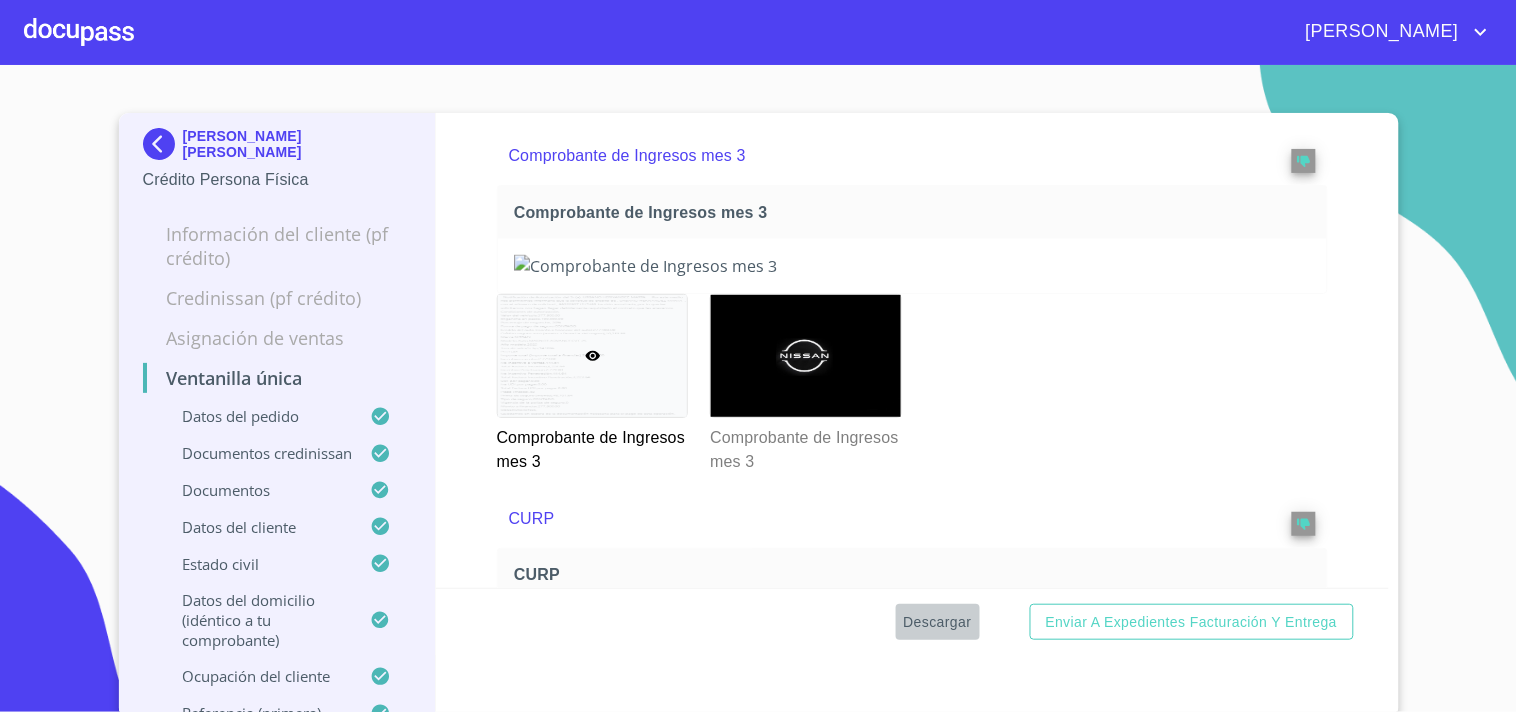click on "Descargar" at bounding box center (938, 622) 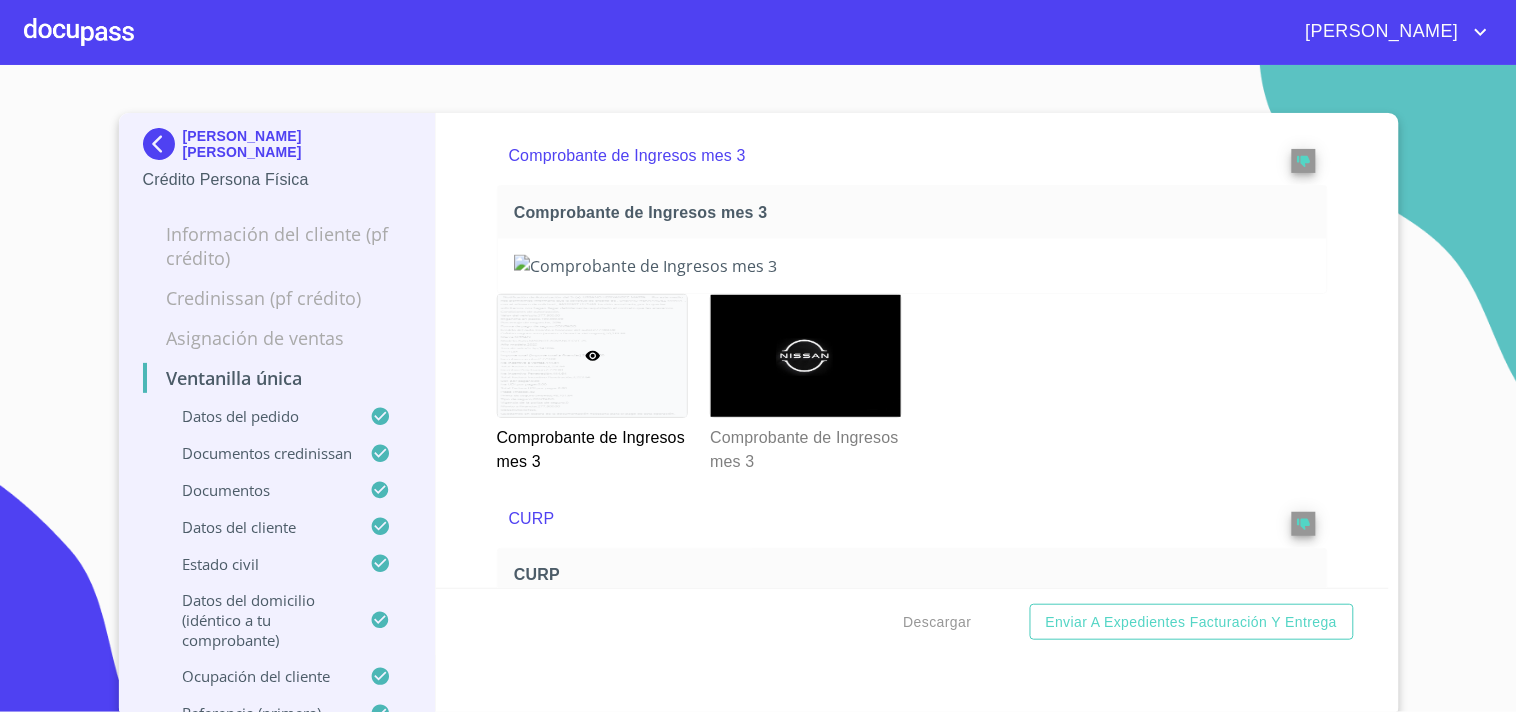click on "[PERSON_NAME]" at bounding box center [813, 32] 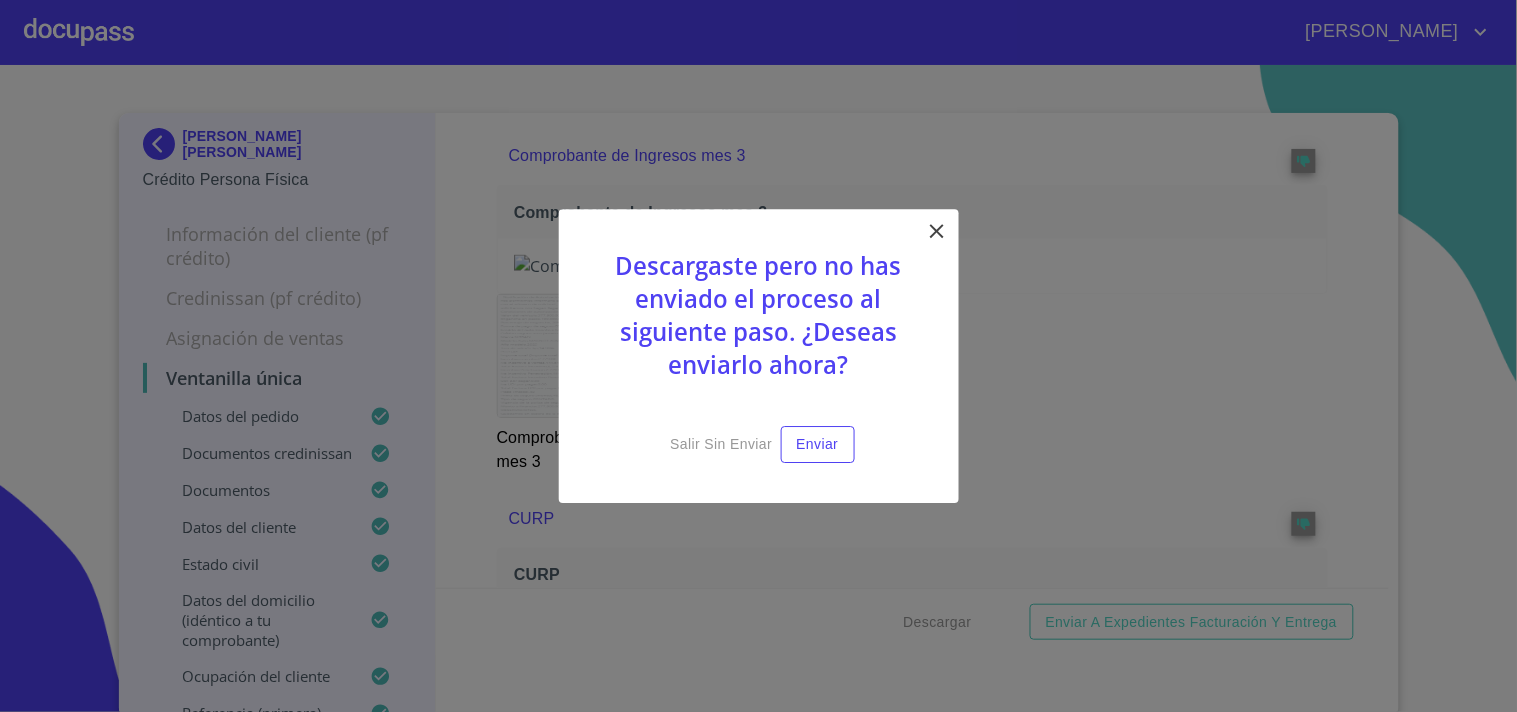 click 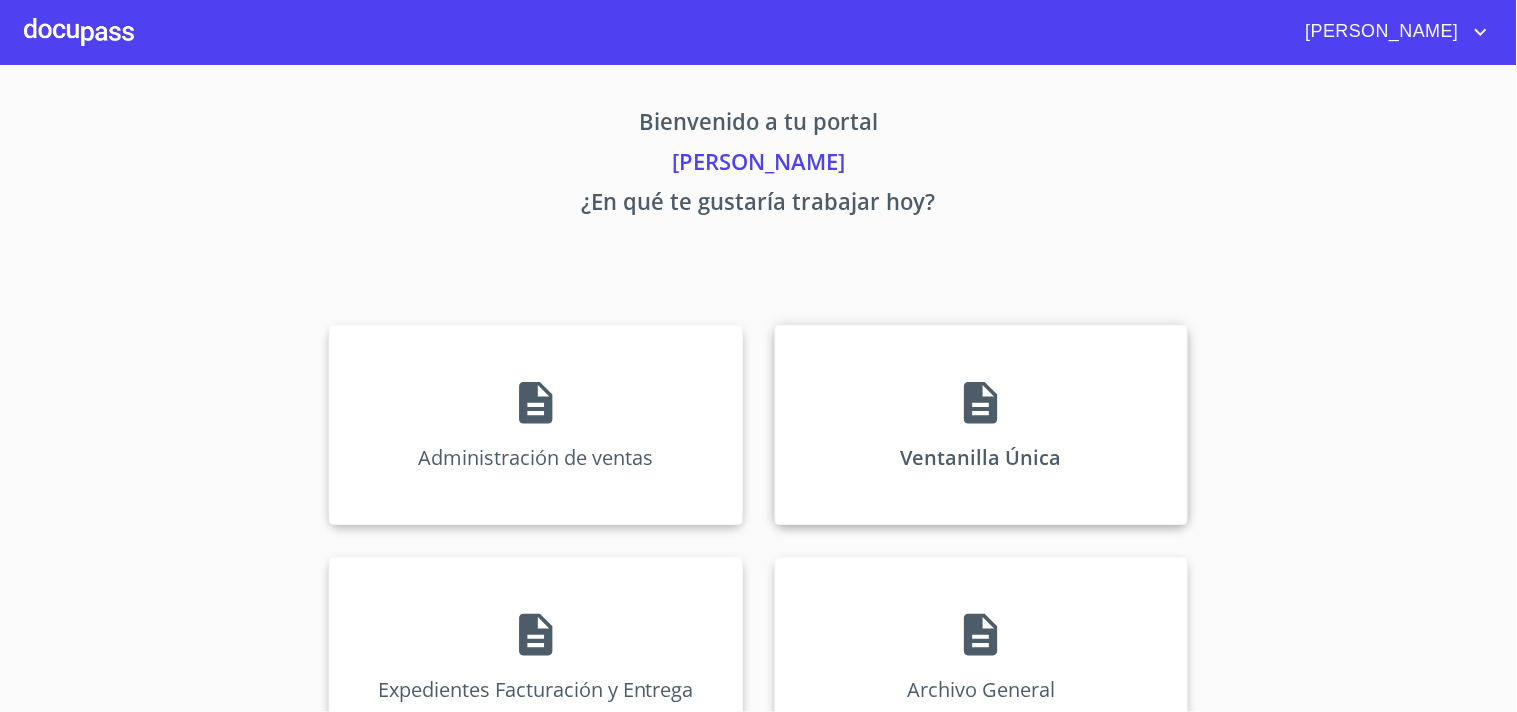 click on "Ventanilla Única" at bounding box center (981, 425) 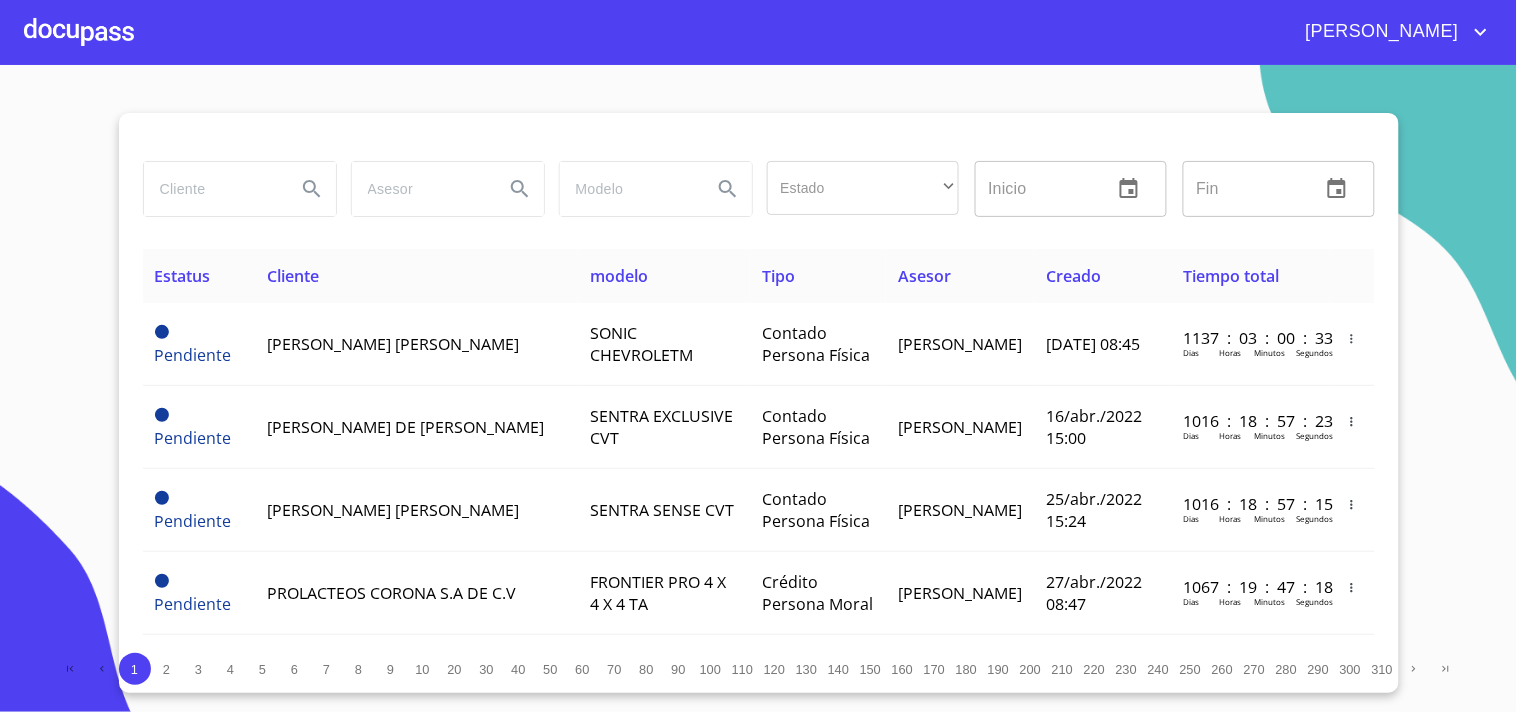 click at bounding box center (212, 189) 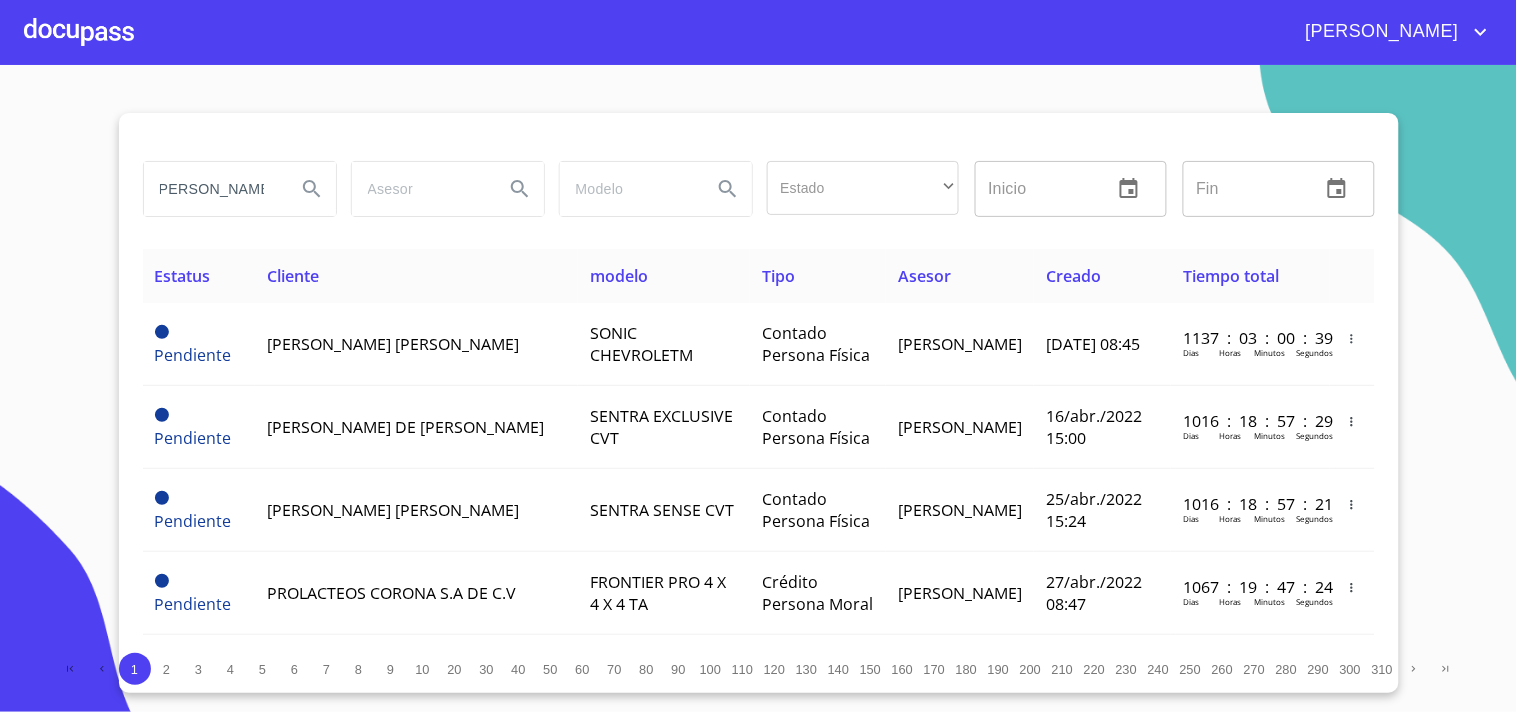 scroll, scrollTop: 0, scrollLeft: 10, axis: horizontal 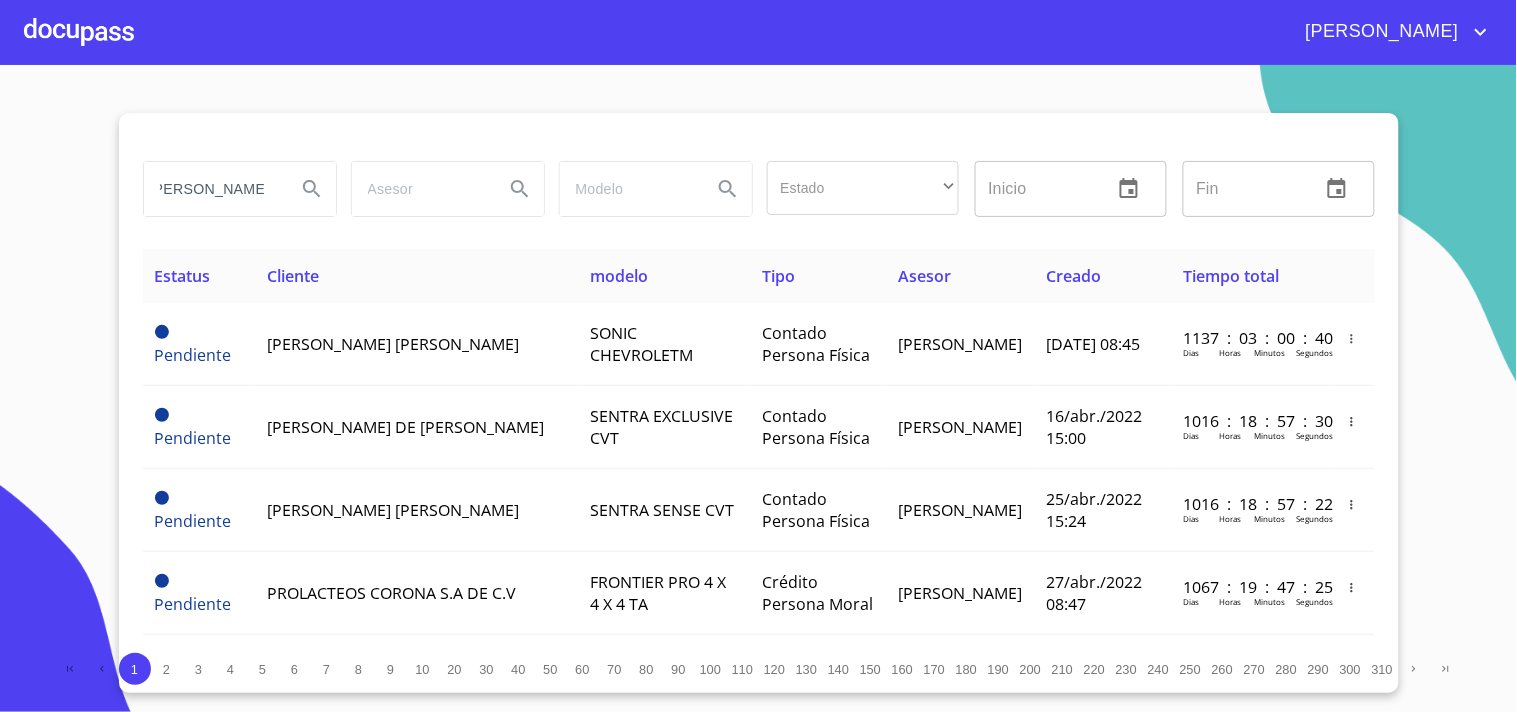 type on "[PERSON_NAME] [PERSON_NAME]" 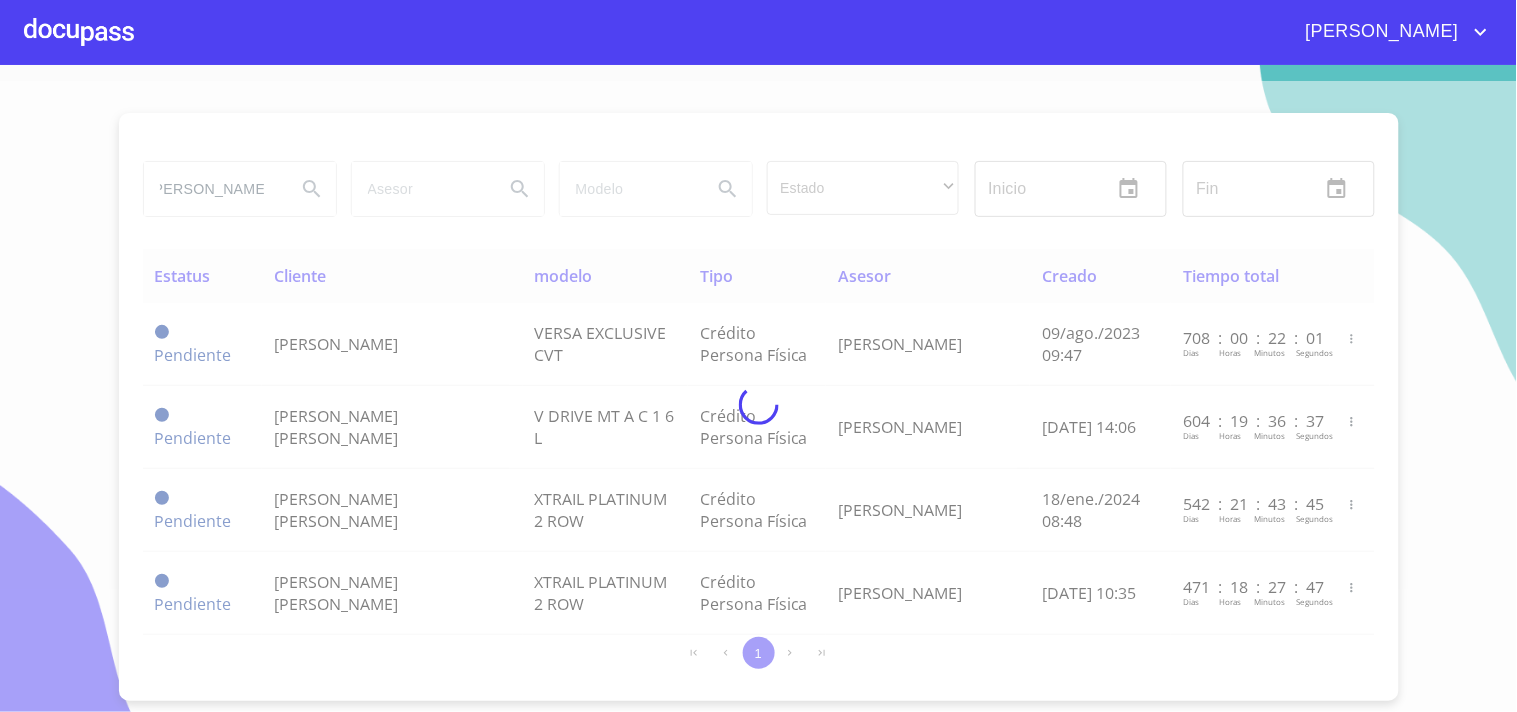 scroll, scrollTop: 0, scrollLeft: 0, axis: both 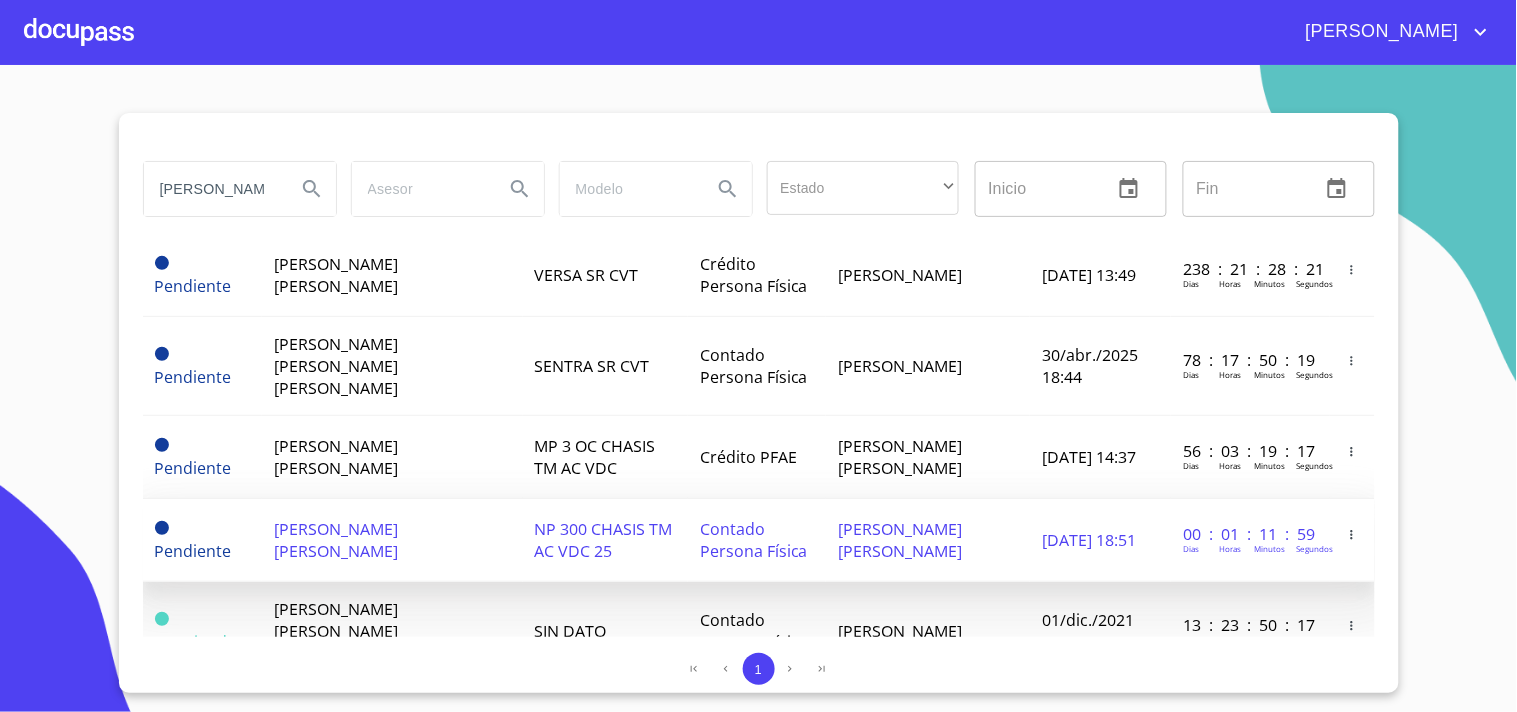 click on "[PERSON_NAME] [PERSON_NAME]" at bounding box center [336, 540] 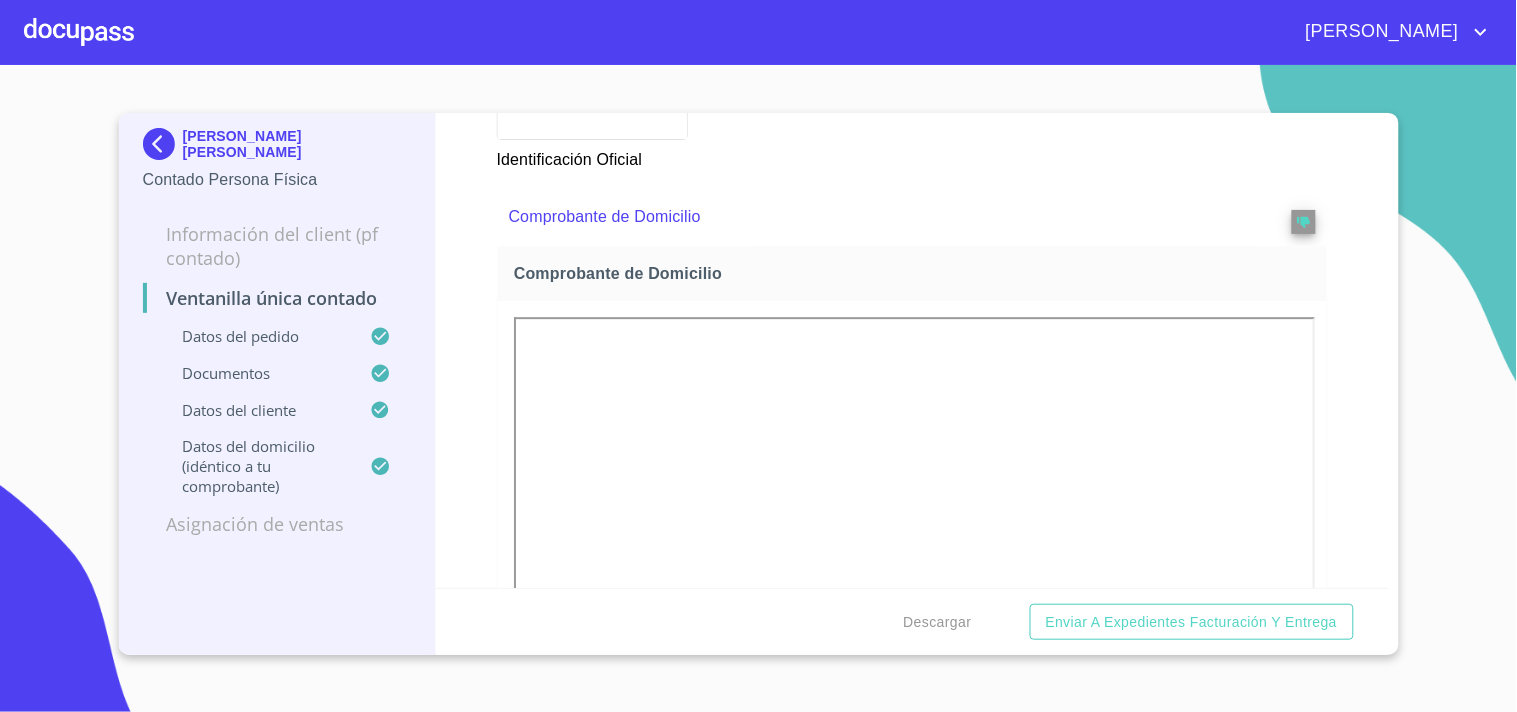 scroll, scrollTop: 3191, scrollLeft: 0, axis: vertical 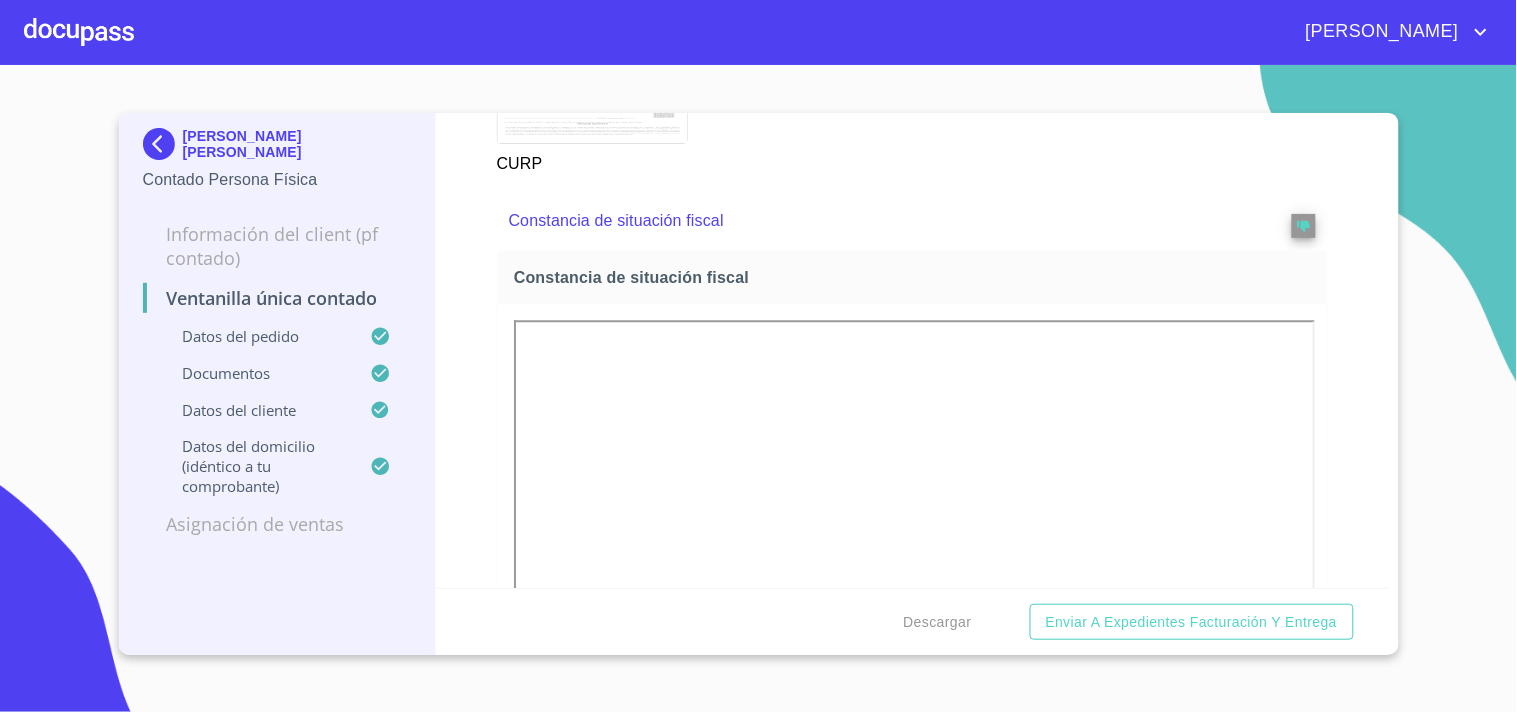 drag, startPoint x: 936, startPoint y: 617, endPoint x: 933, endPoint y: 690, distance: 73.061615 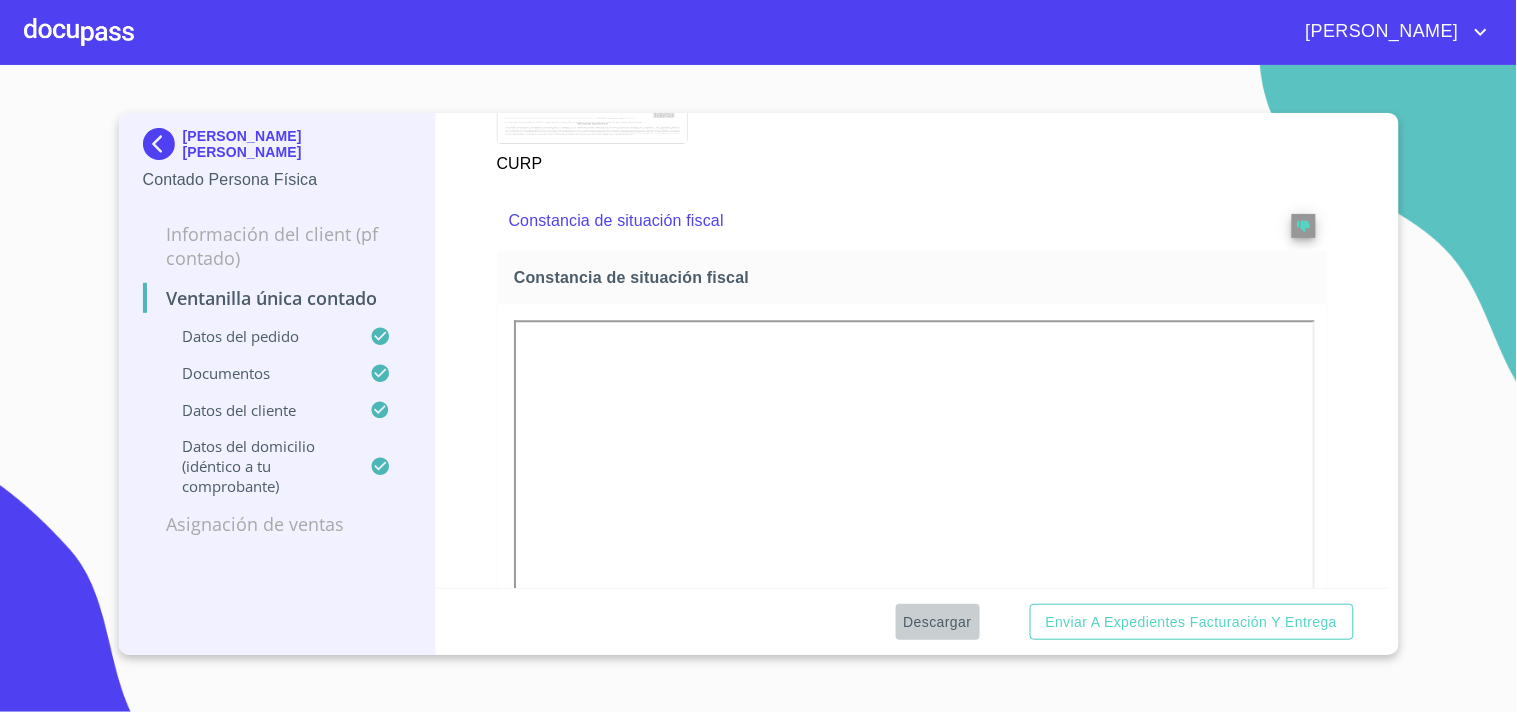 click on "Descargar" at bounding box center [938, 622] 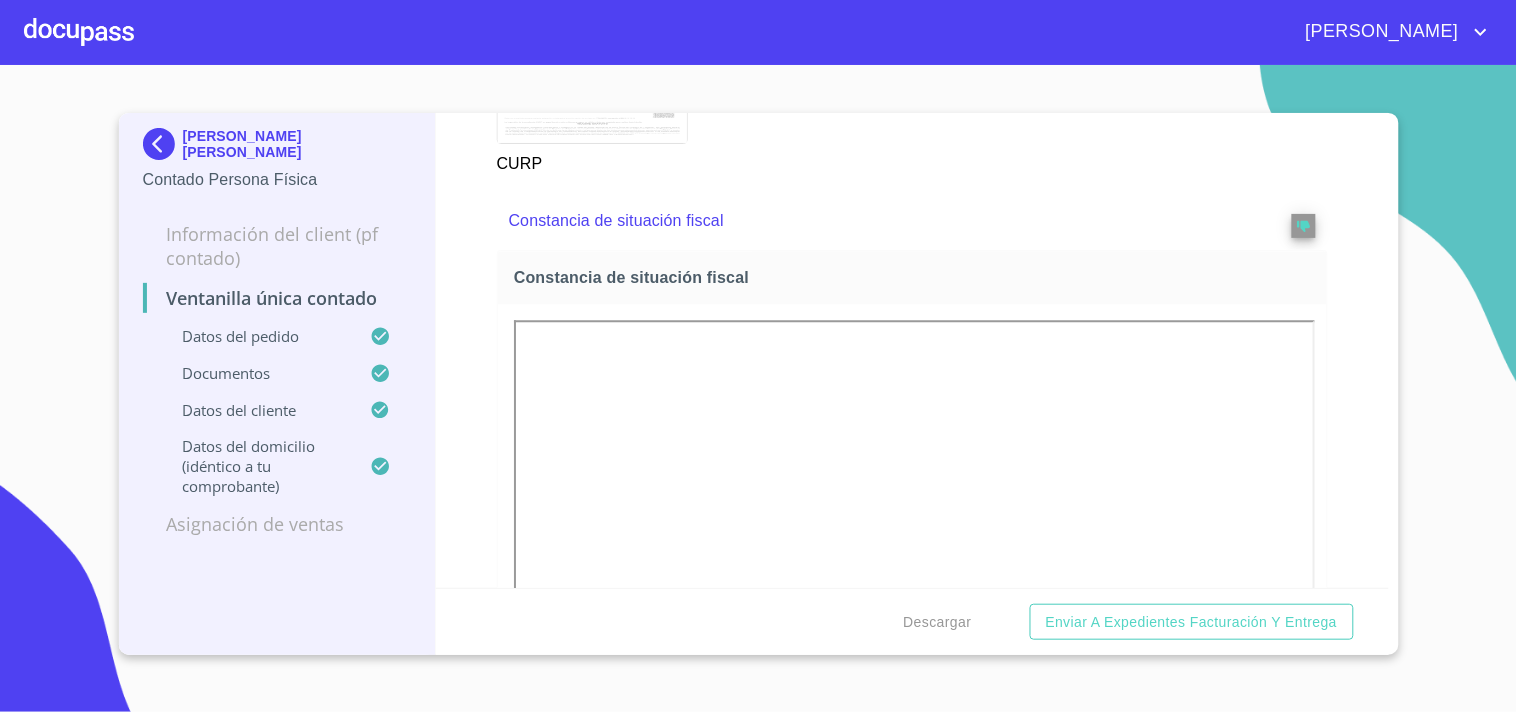 click at bounding box center (79, 32) 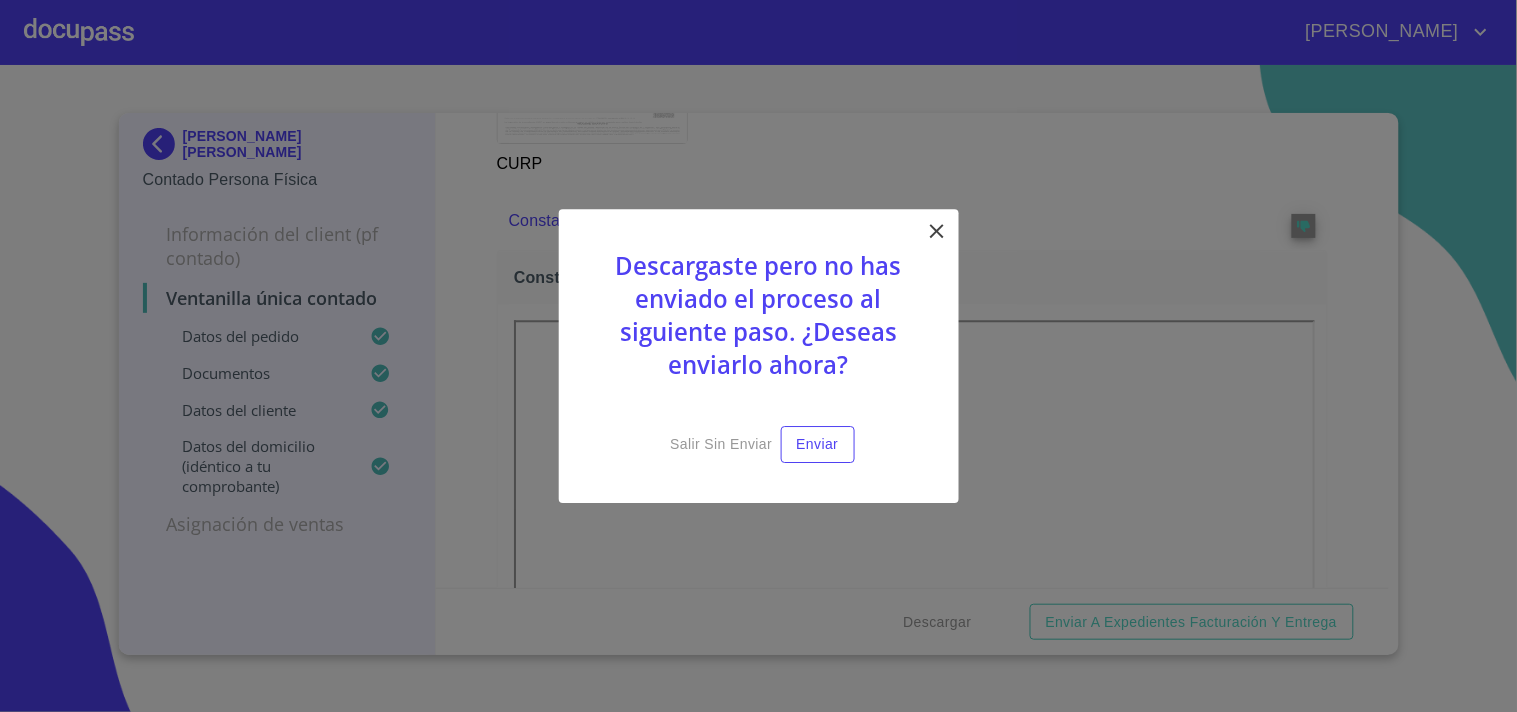 click 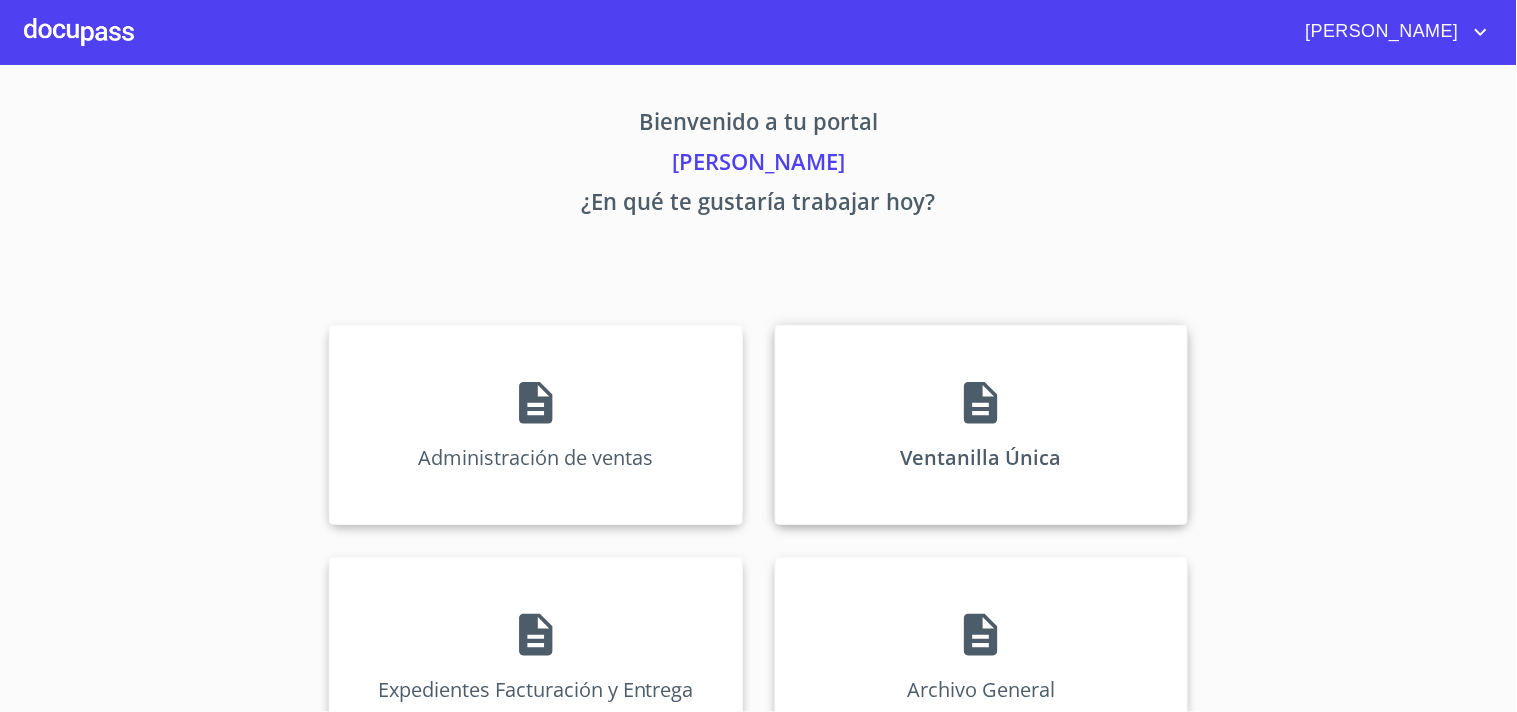 click on "Ventanilla Única" at bounding box center [981, 425] 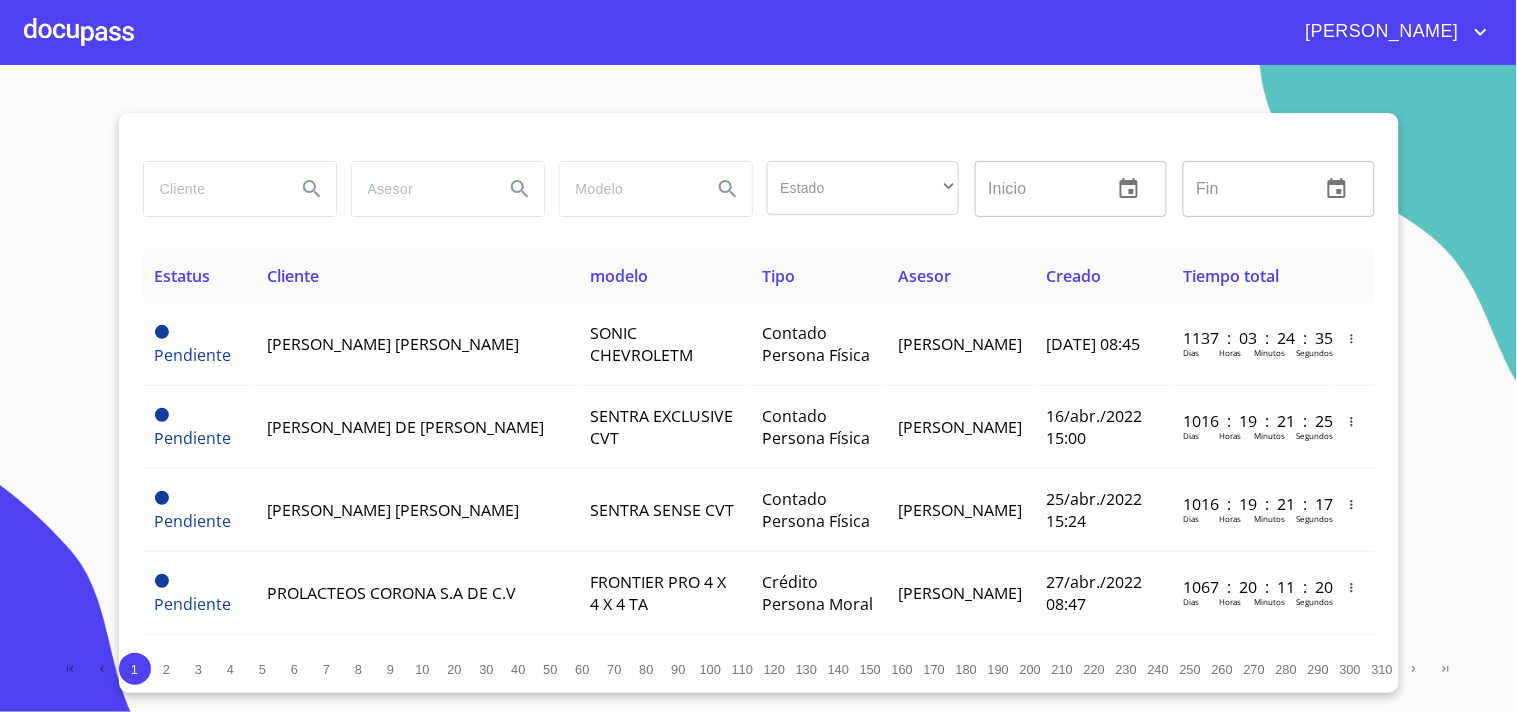 click at bounding box center (212, 189) 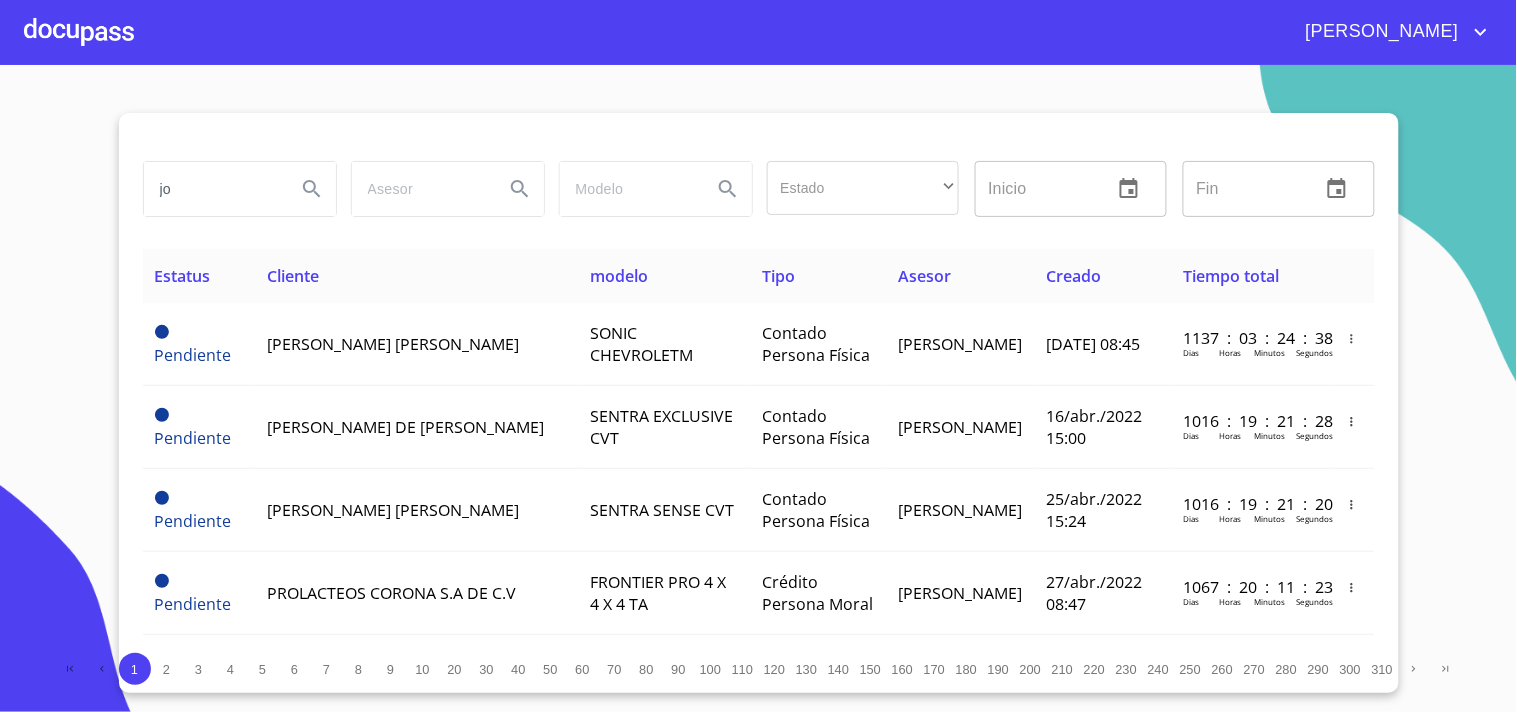 type on "j" 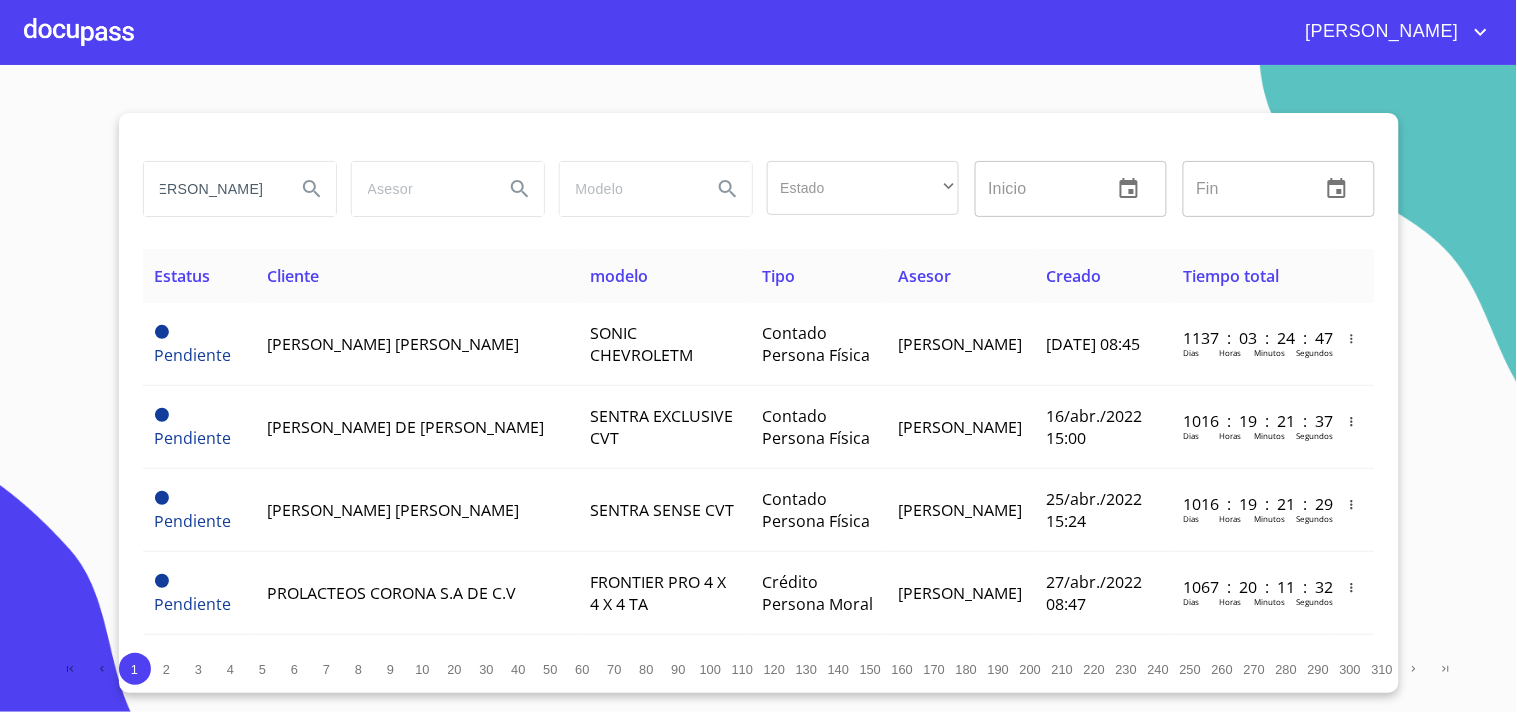 scroll, scrollTop: 0, scrollLeft: 96, axis: horizontal 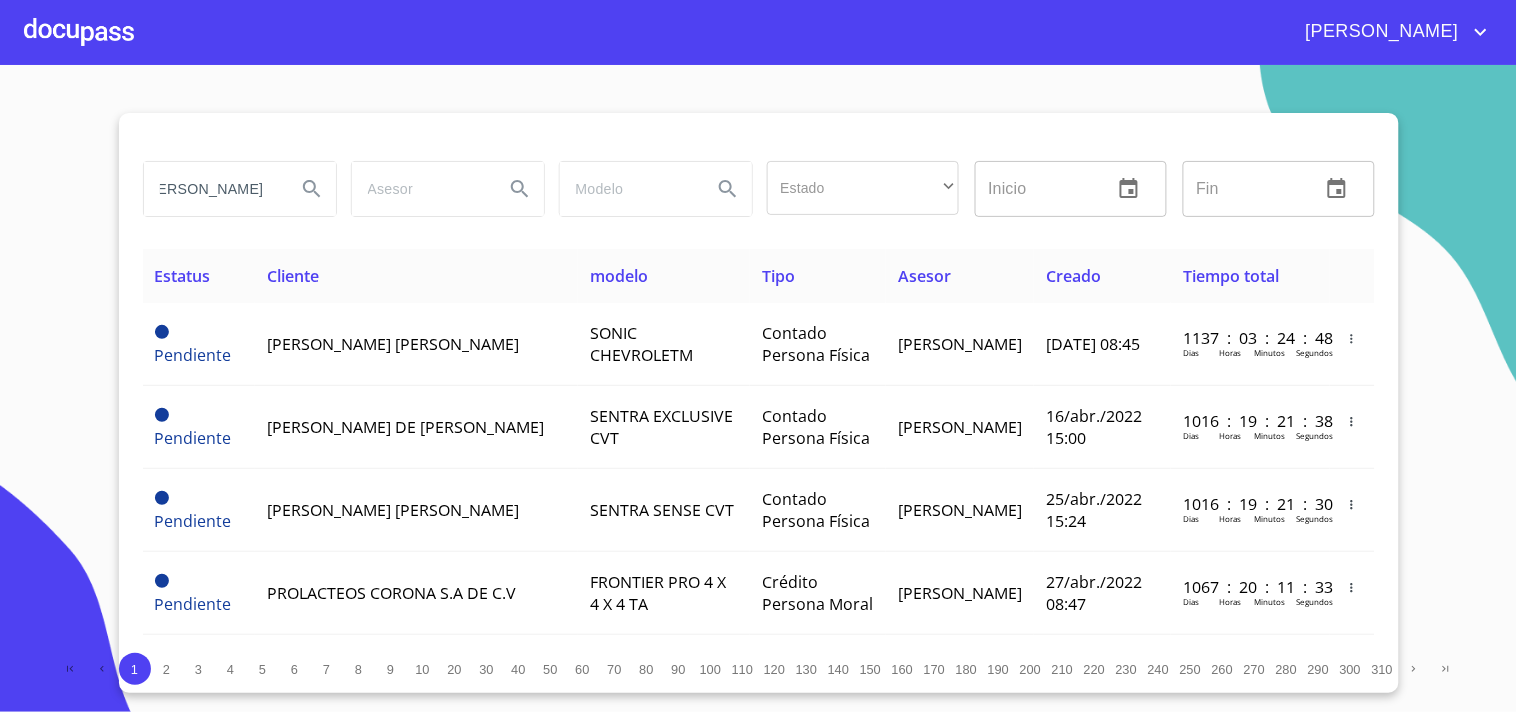 type on "[PERSON_NAME]" 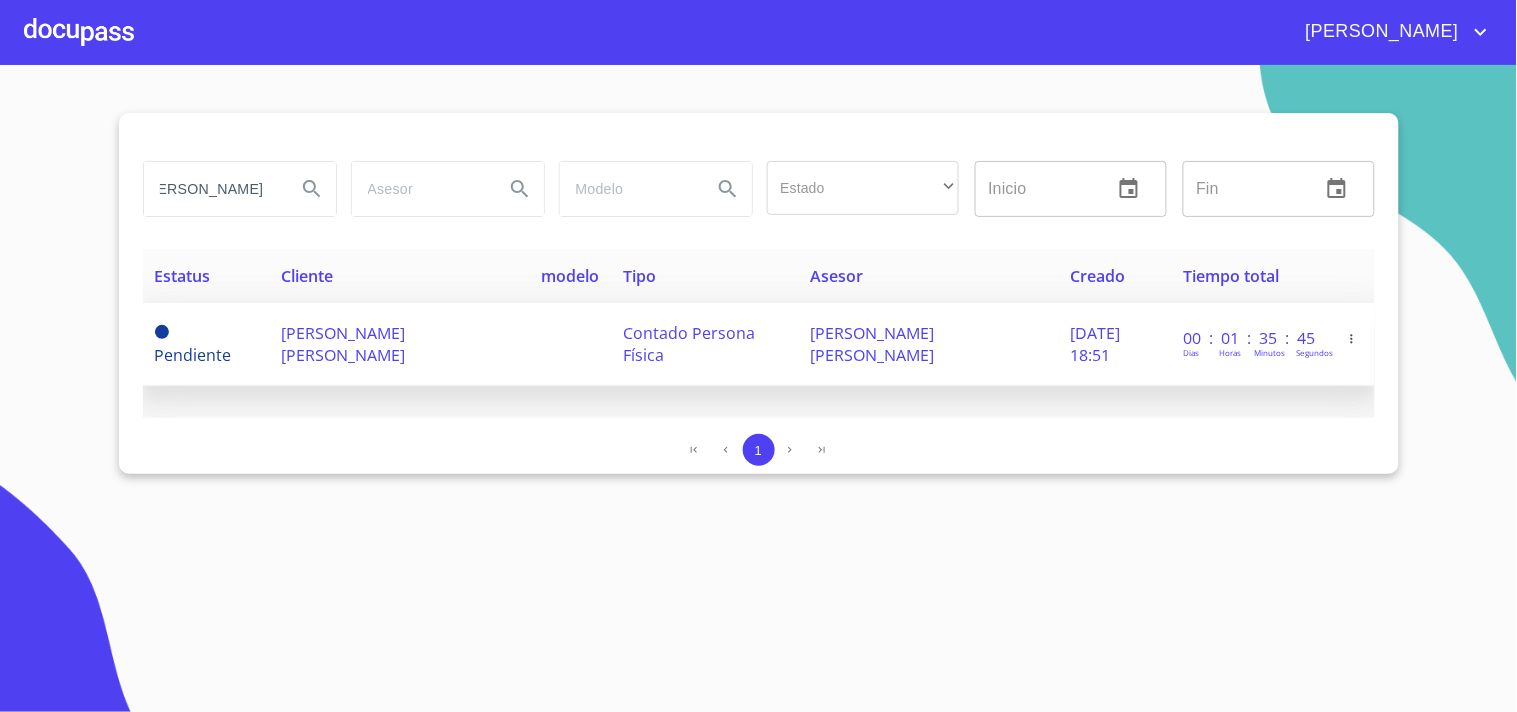 click on "[PERSON_NAME] [PERSON_NAME]" at bounding box center (343, 344) 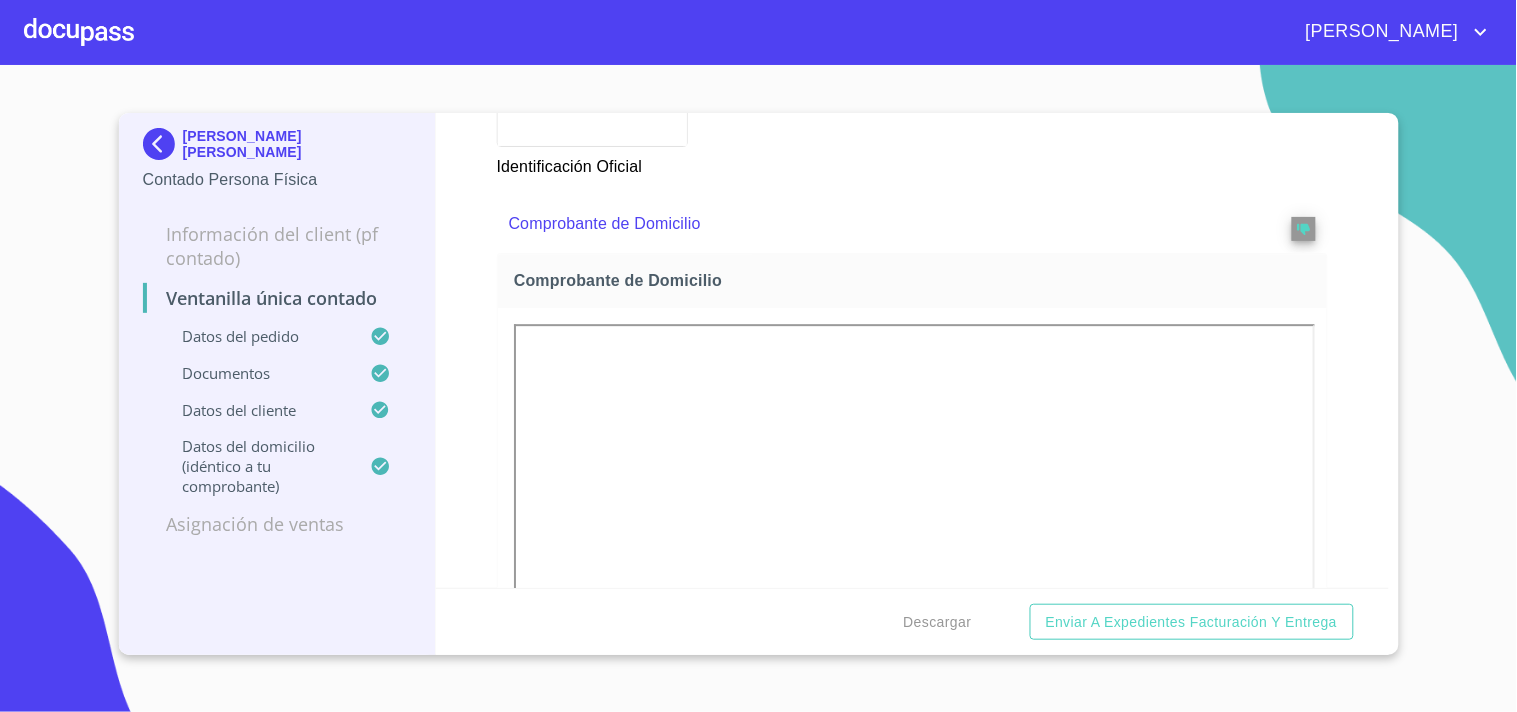 scroll, scrollTop: 1382, scrollLeft: 0, axis: vertical 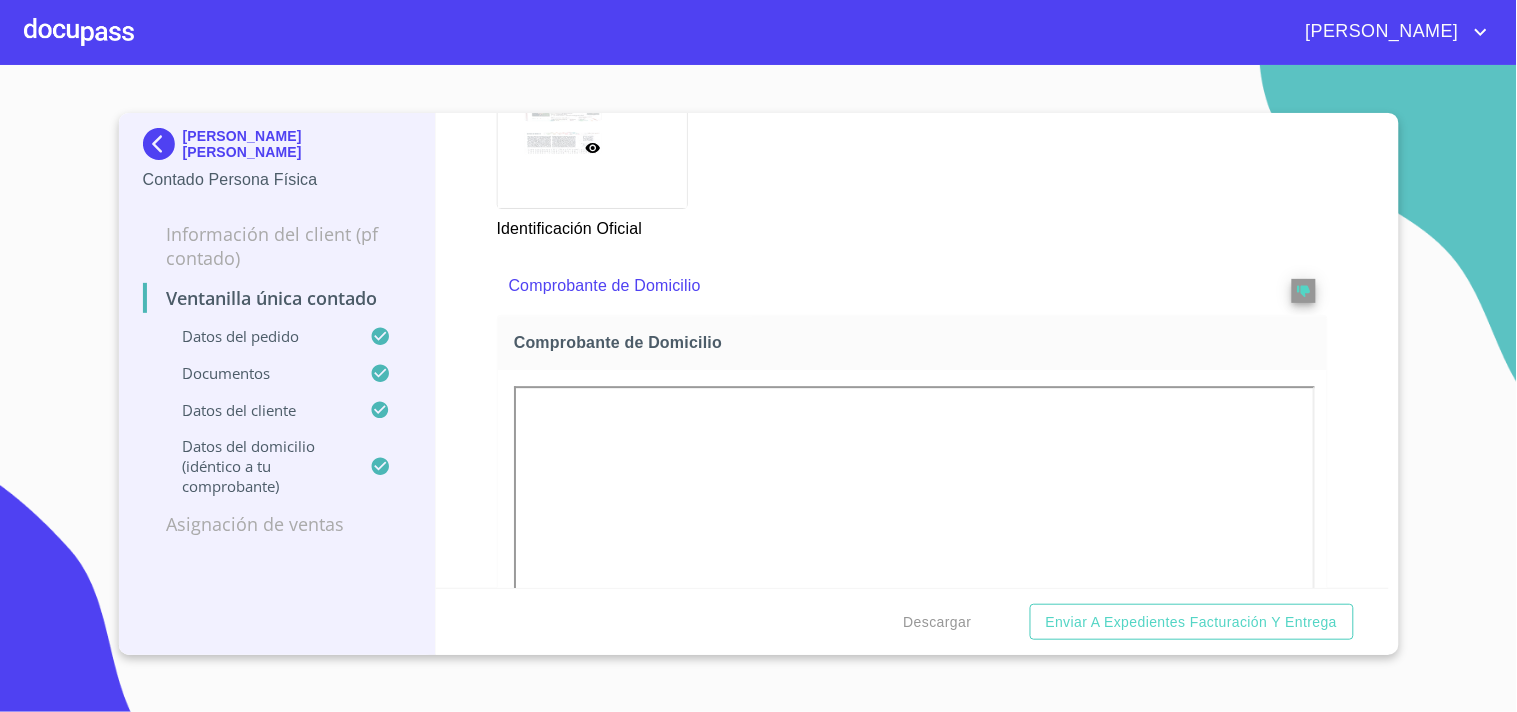 click at bounding box center (79, 32) 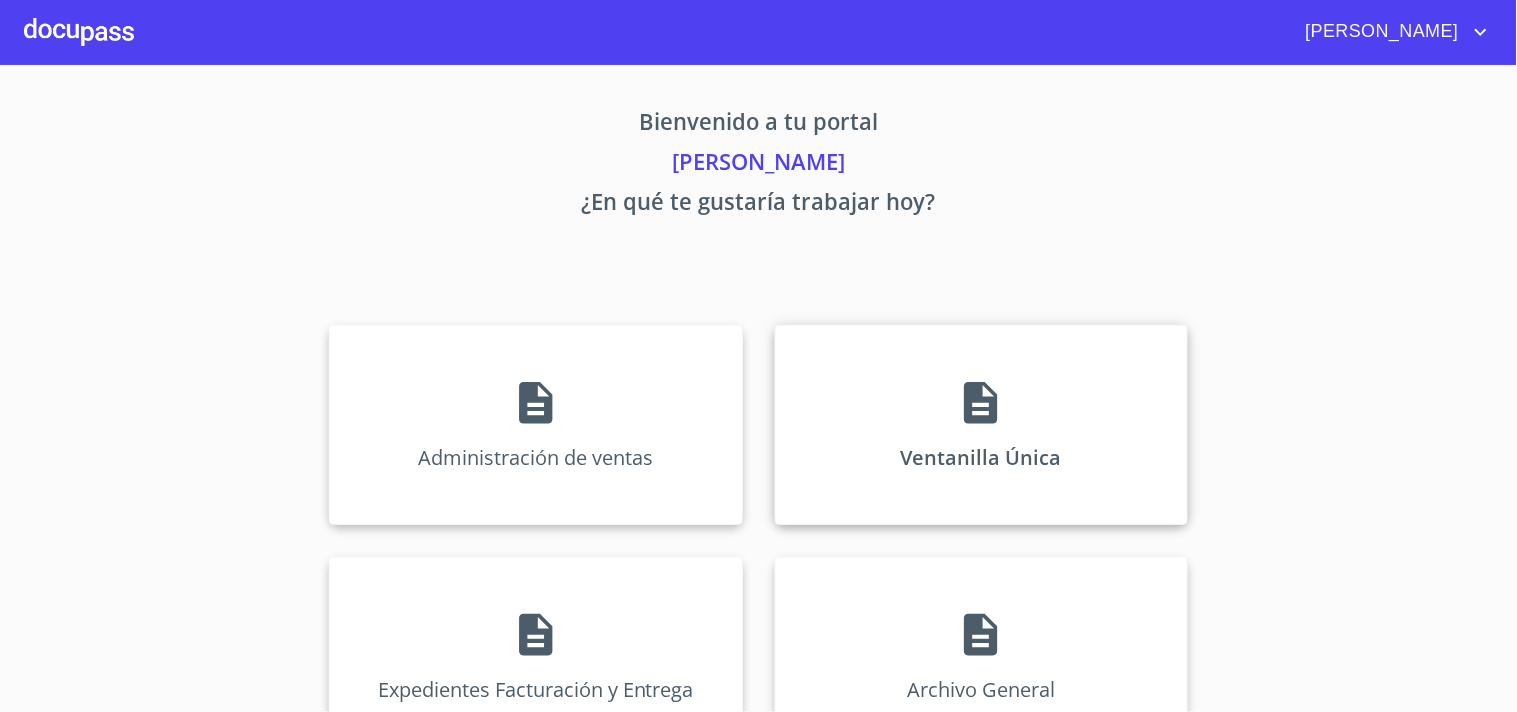 click on "Ventanilla Única" at bounding box center [981, 425] 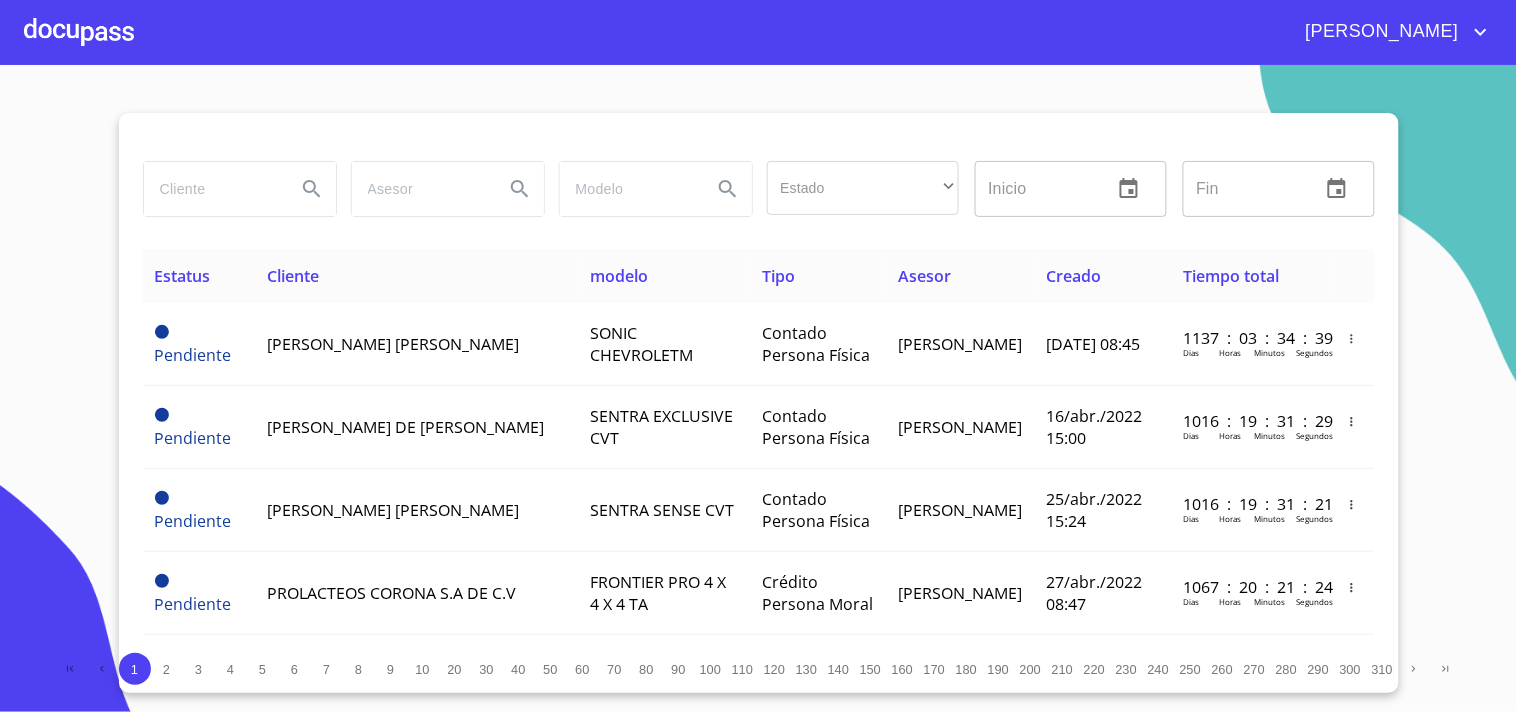 click at bounding box center (212, 189) 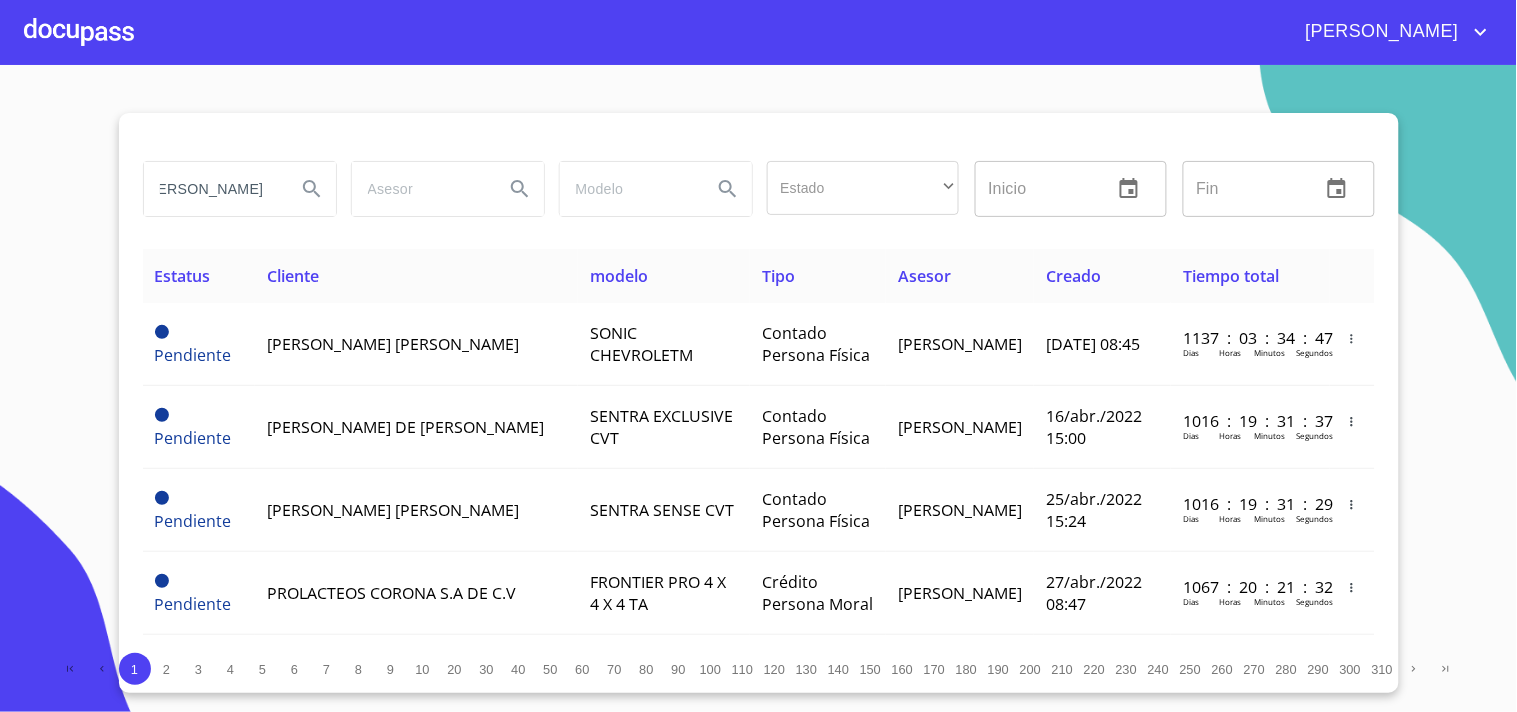 scroll, scrollTop: 0, scrollLeft: 30, axis: horizontal 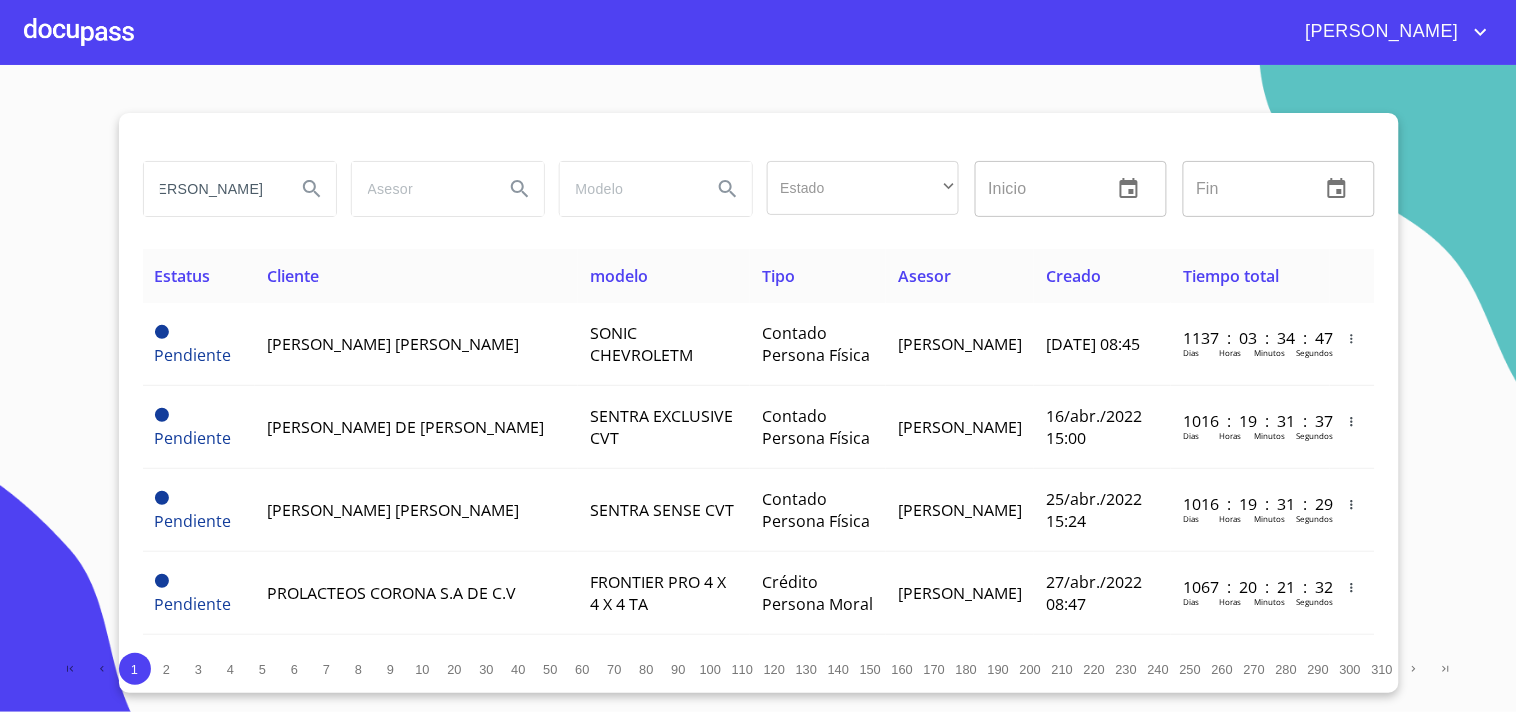 type on "[PERSON_NAME]" 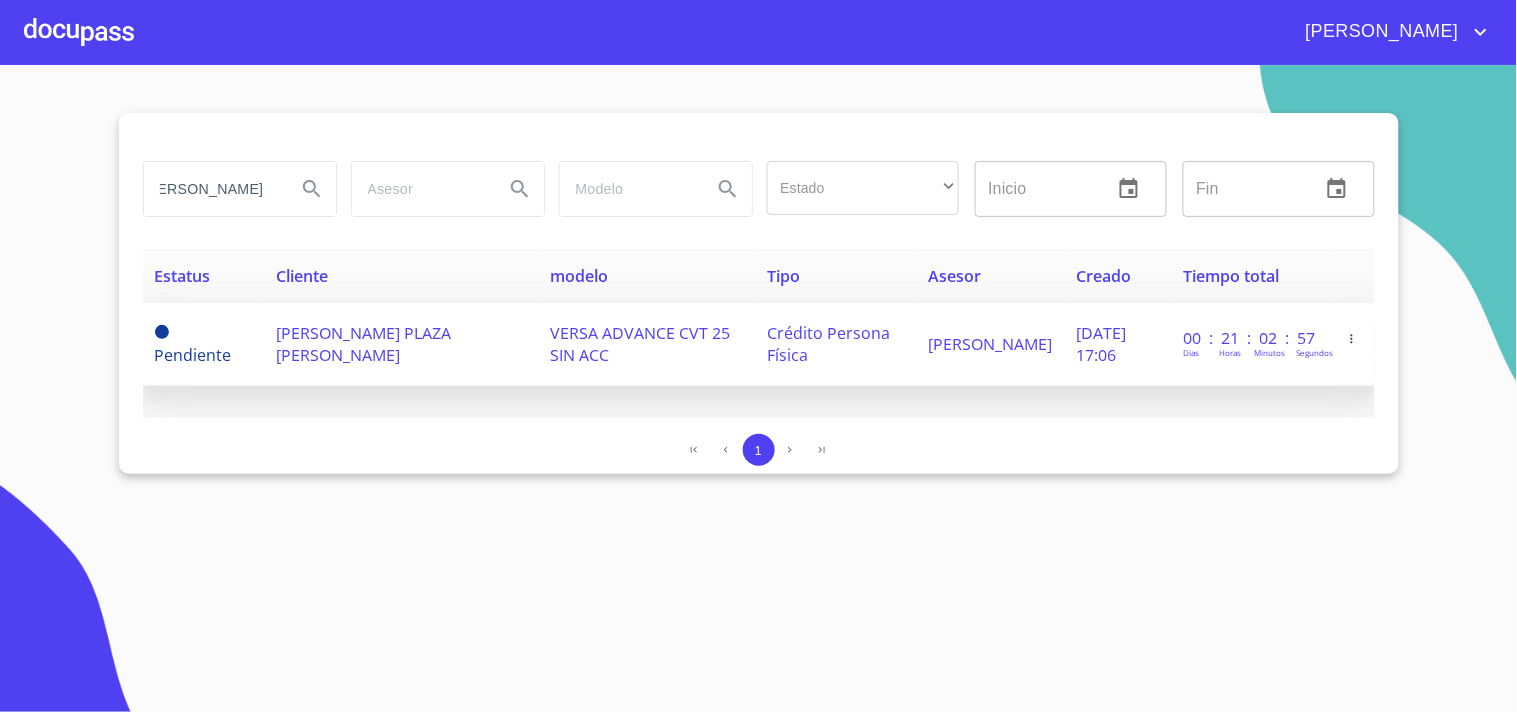click on "VERSA ADVANCE CVT 25 SIN ACC" at bounding box center [647, 344] 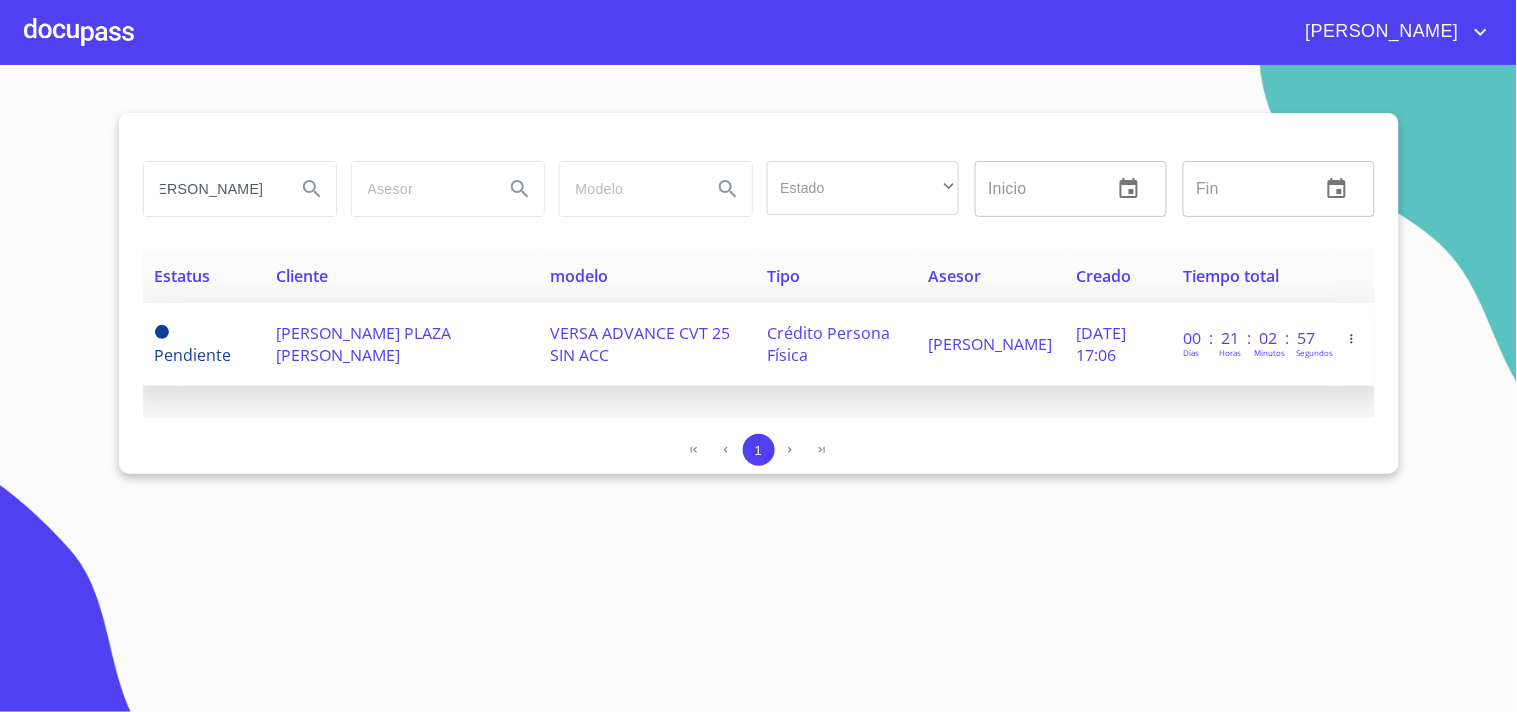 scroll, scrollTop: 0, scrollLeft: 0, axis: both 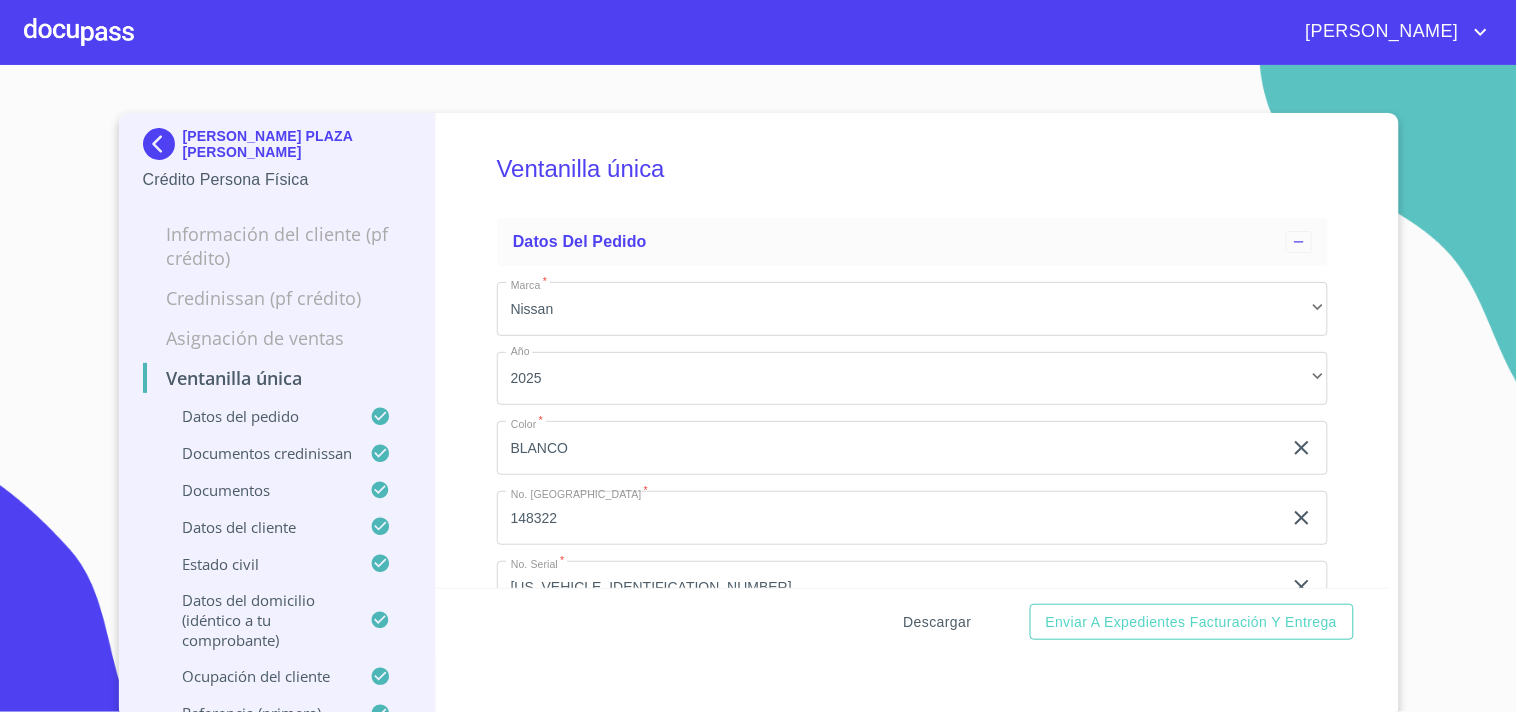 click on "Descargar" at bounding box center (938, 622) 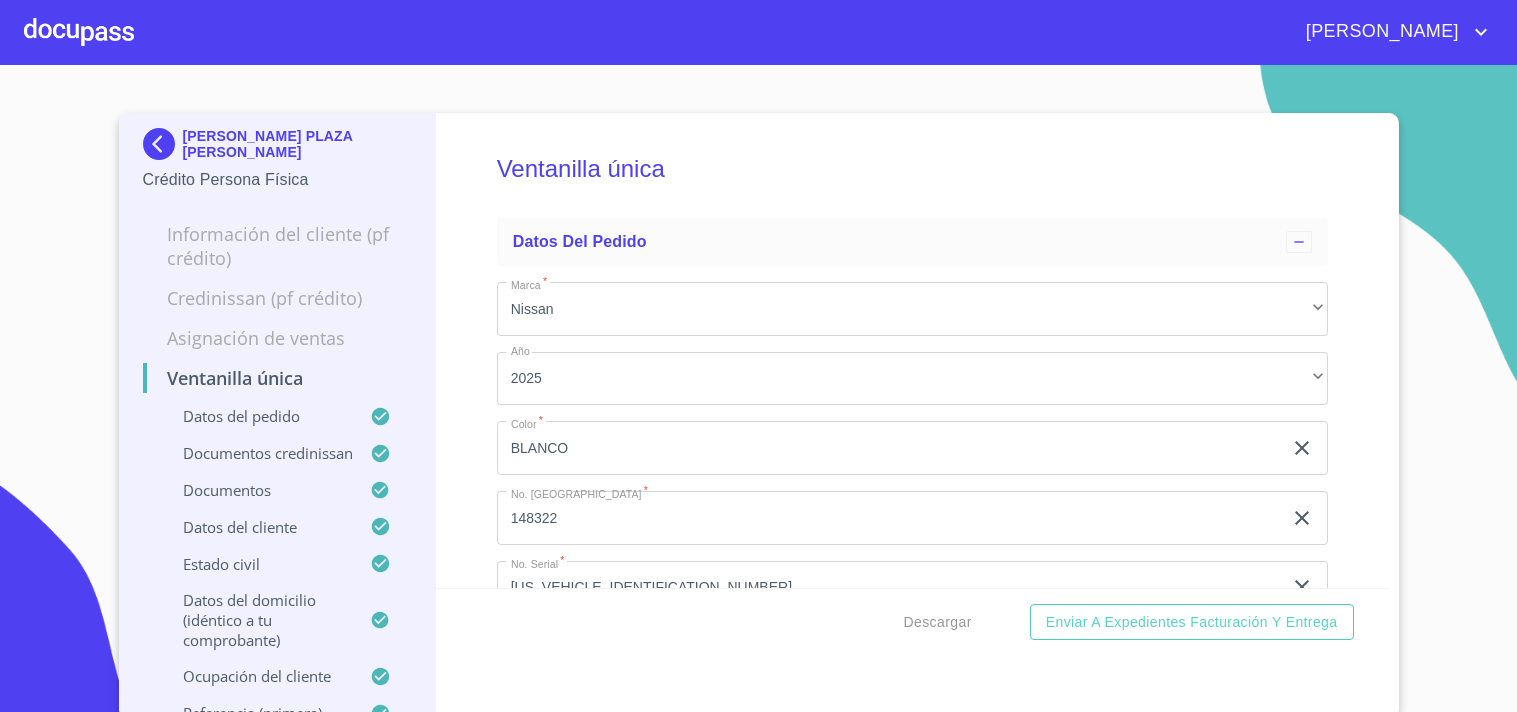 scroll, scrollTop: 0, scrollLeft: 0, axis: both 